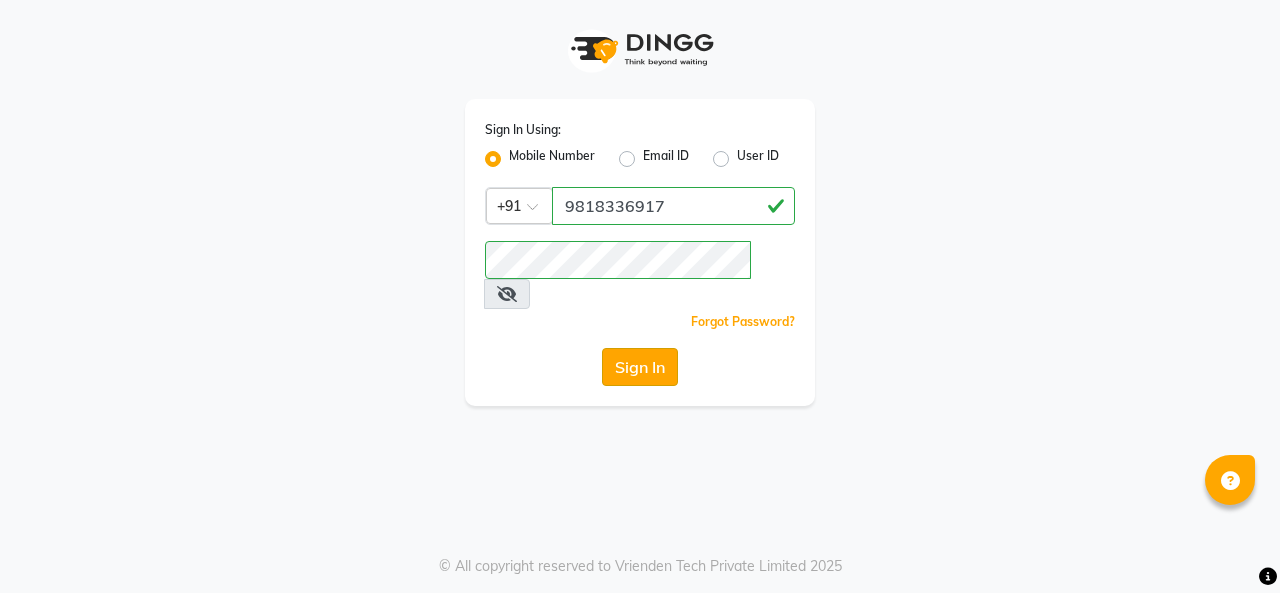scroll, scrollTop: 0, scrollLeft: 0, axis: both 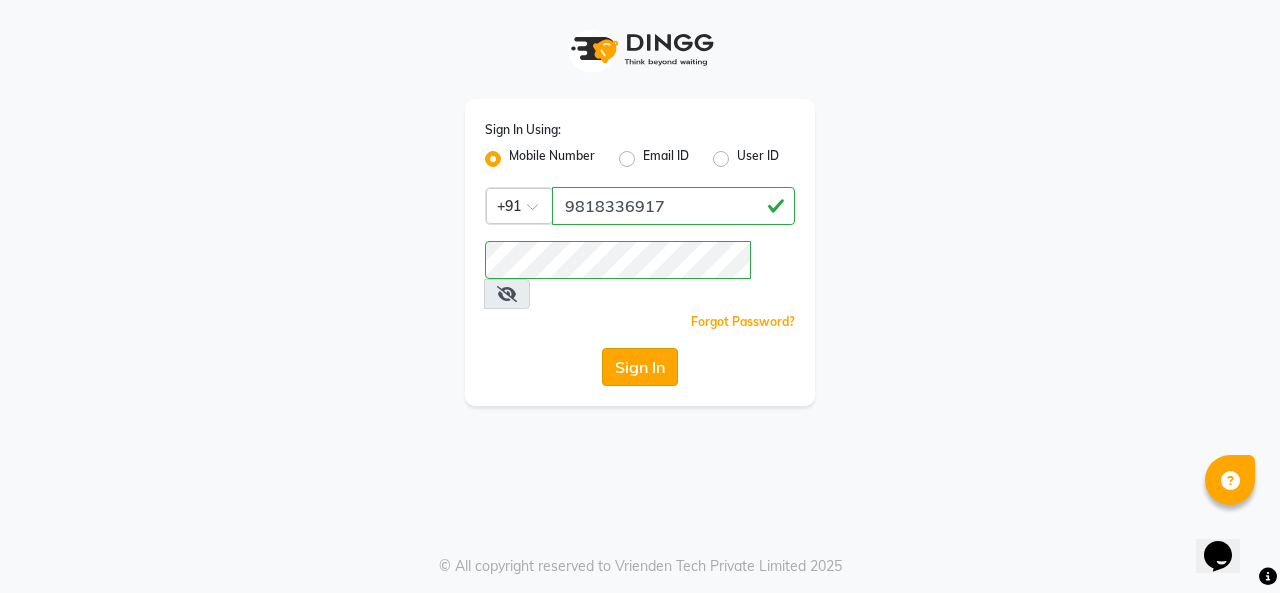 click on "Sign In" 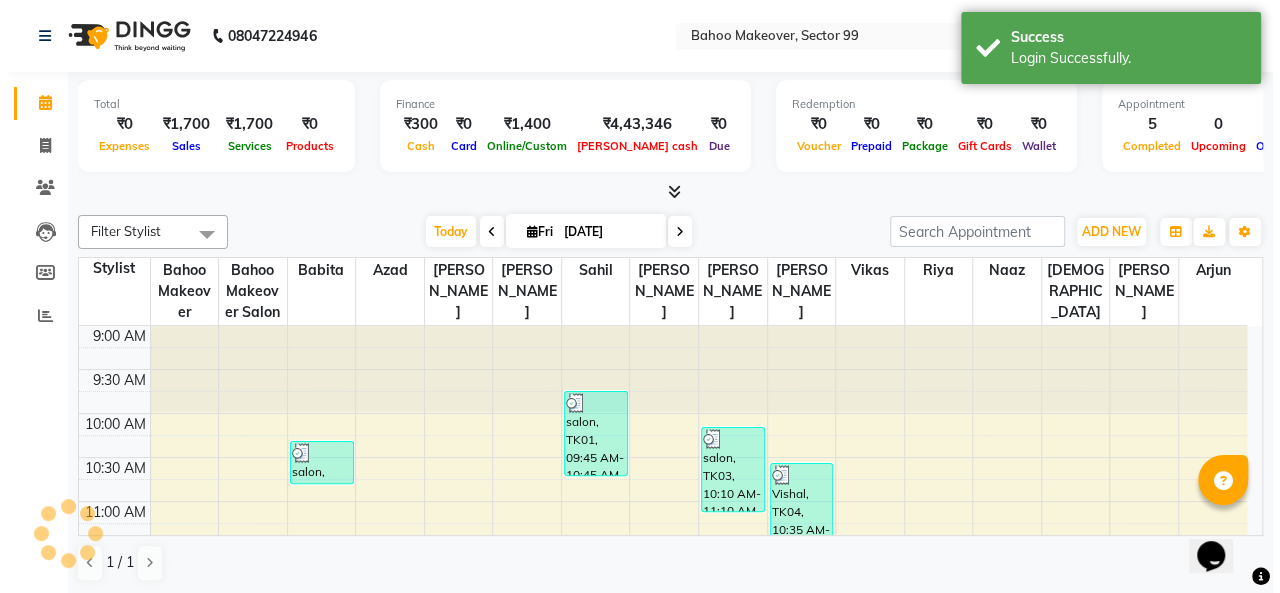 scroll, scrollTop: 0, scrollLeft: 0, axis: both 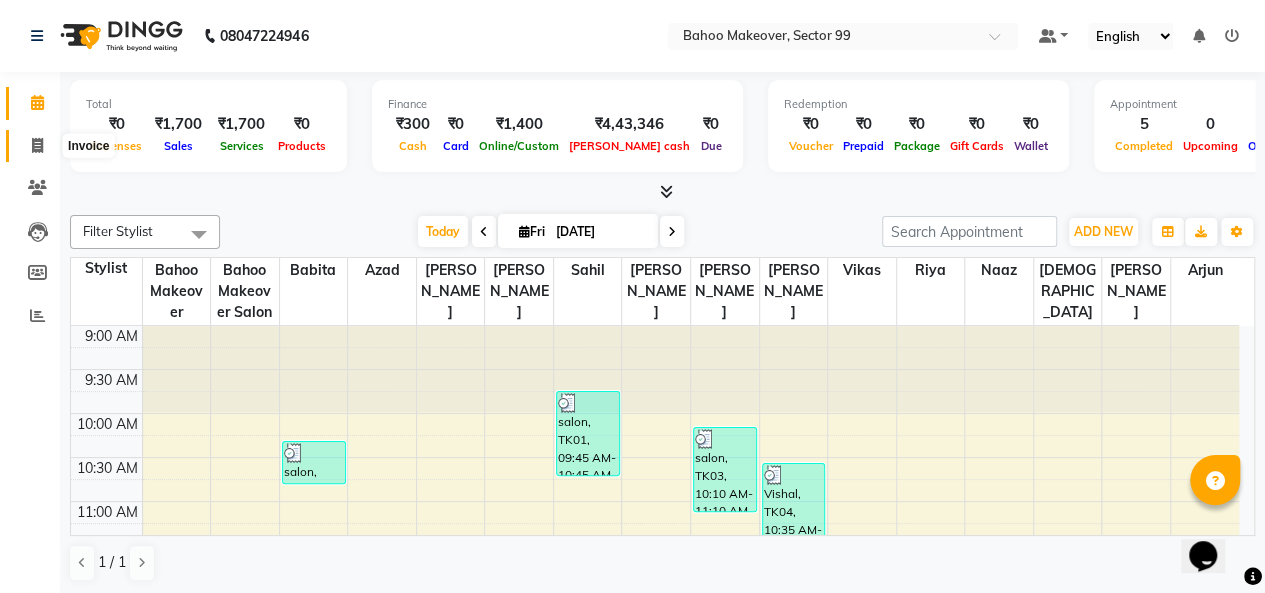 click 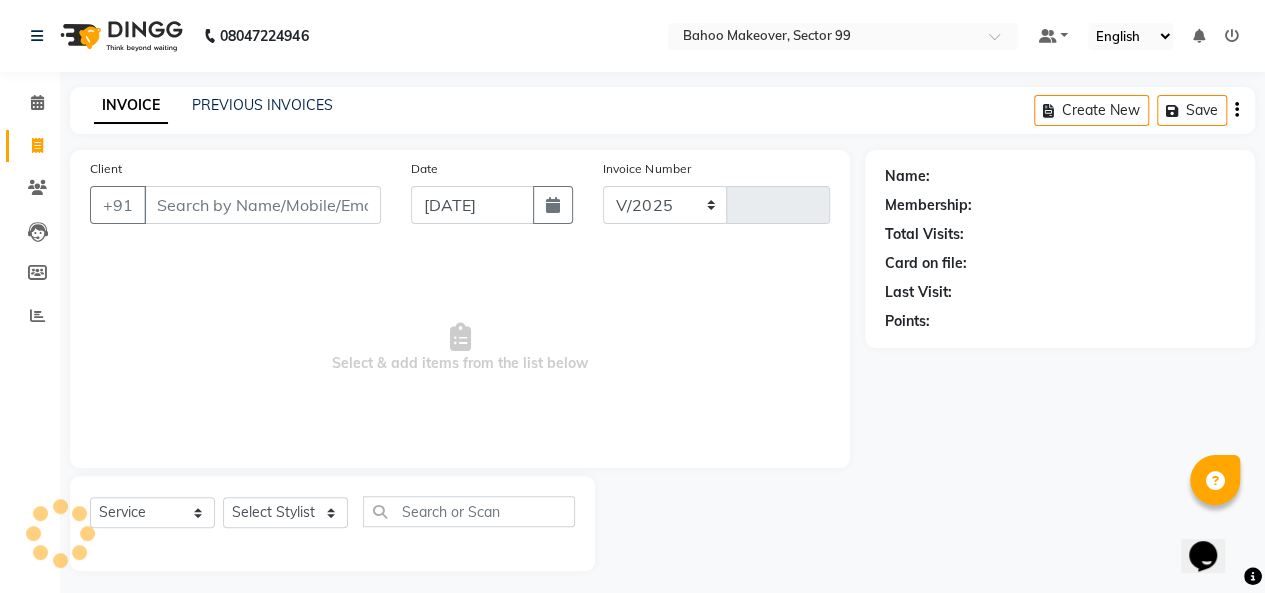 select on "6856" 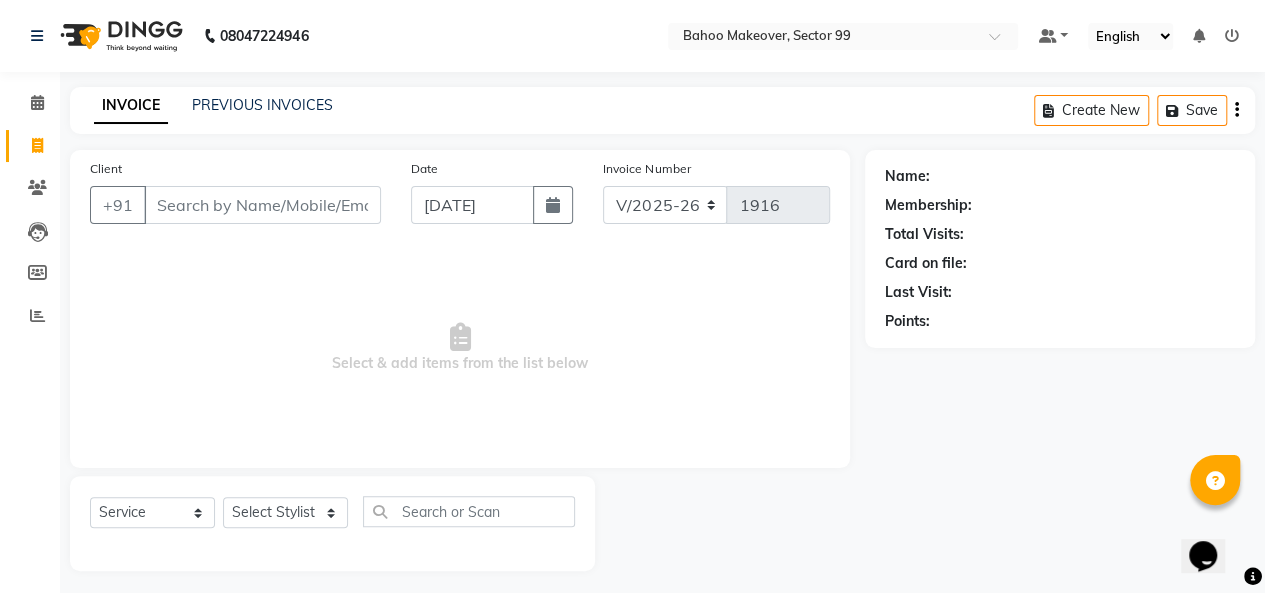 click on "Client" at bounding box center [262, 205] 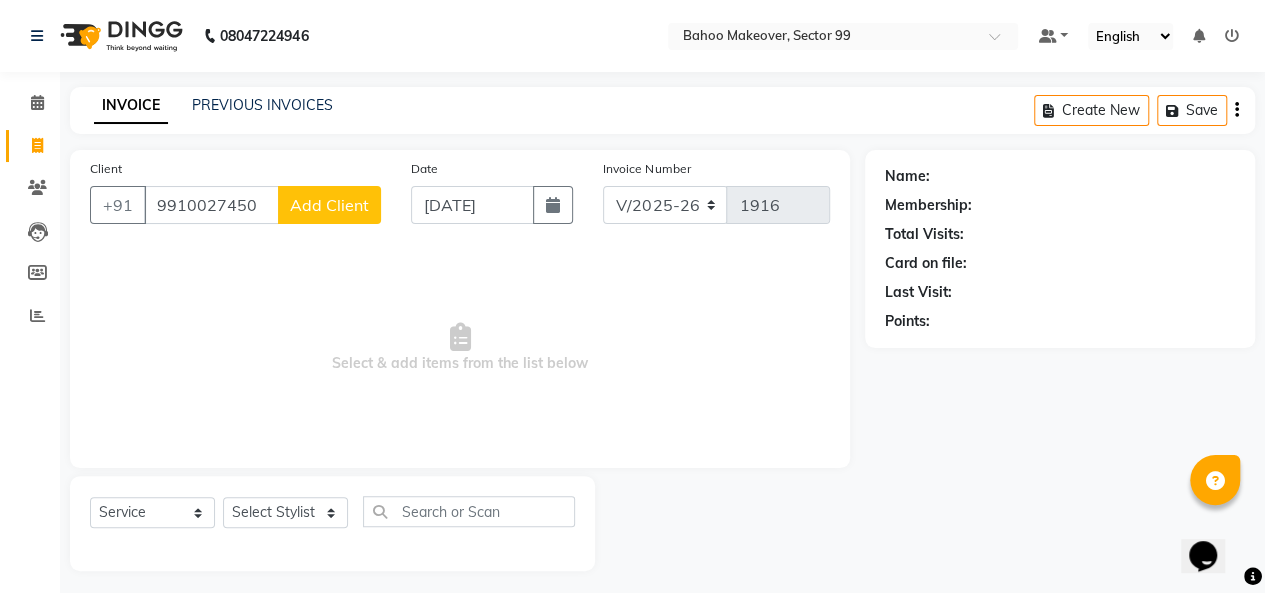 type on "9910027450" 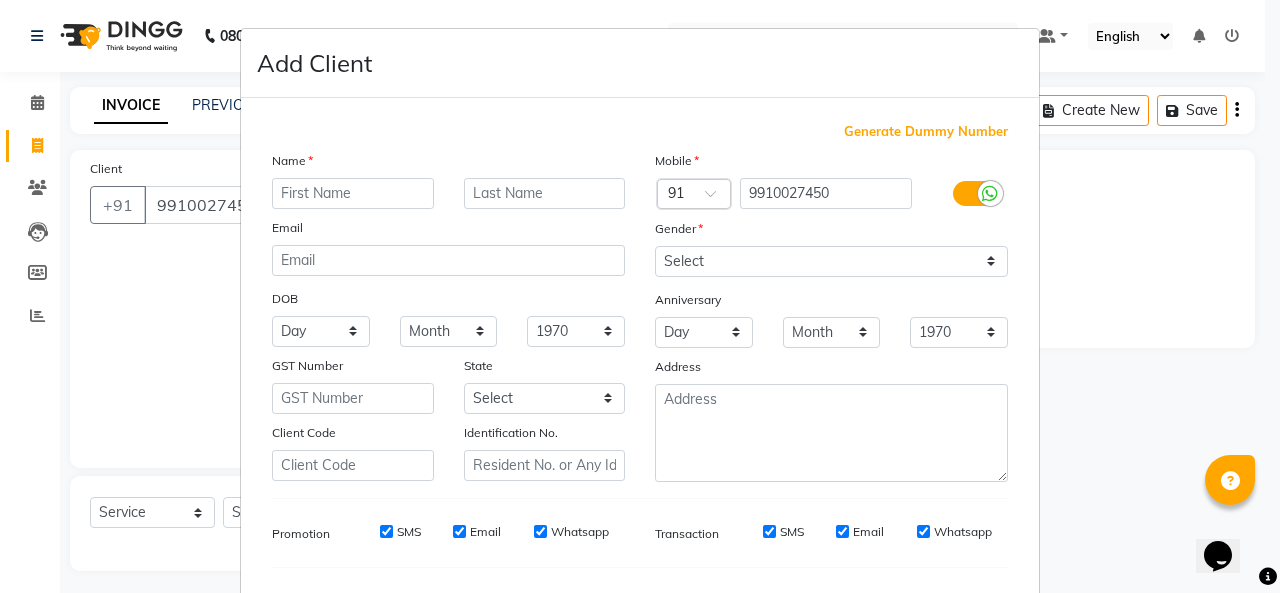 click at bounding box center (353, 193) 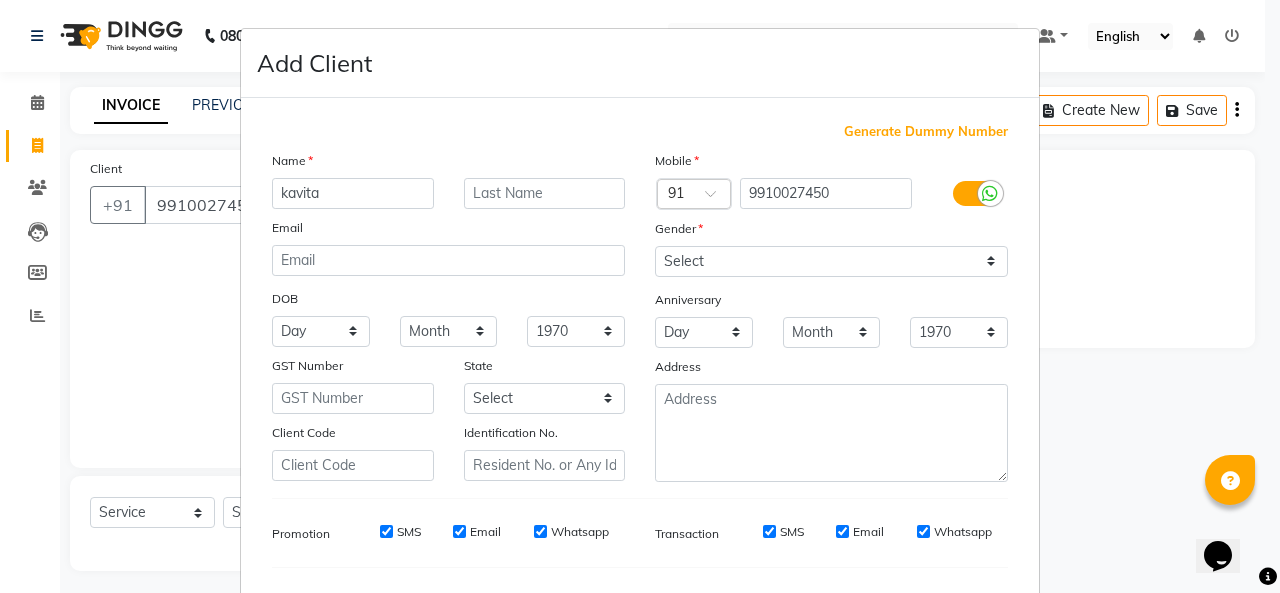 type on "kavita" 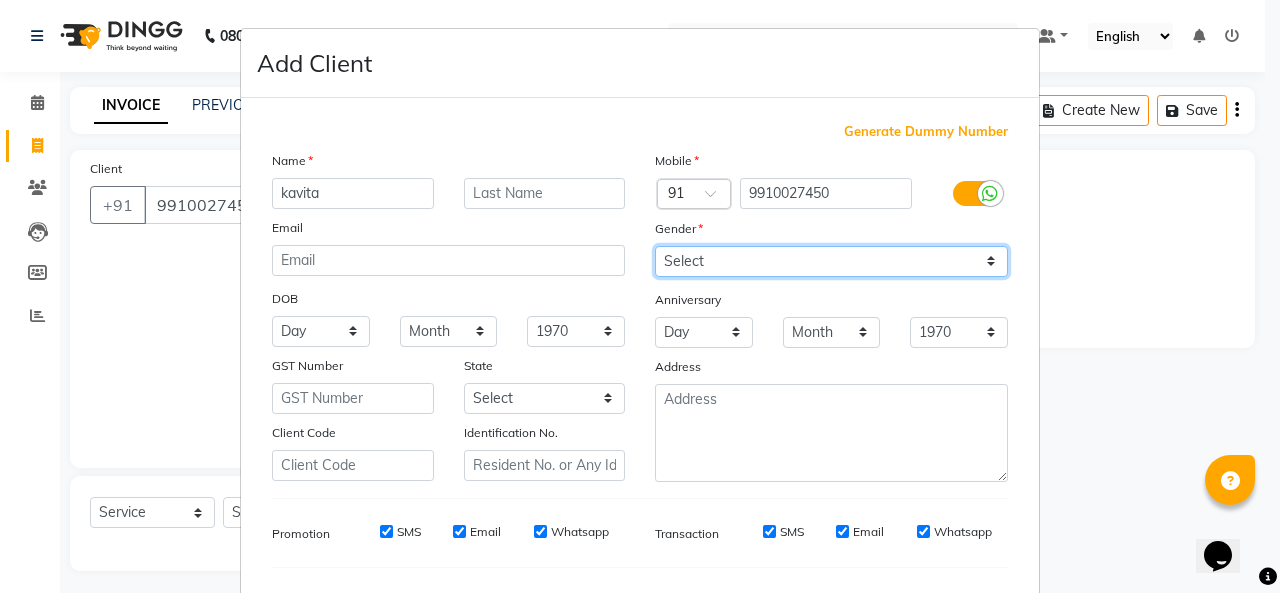 click on "Select [DEMOGRAPHIC_DATA] [DEMOGRAPHIC_DATA] Other Prefer Not To Say" at bounding box center [831, 261] 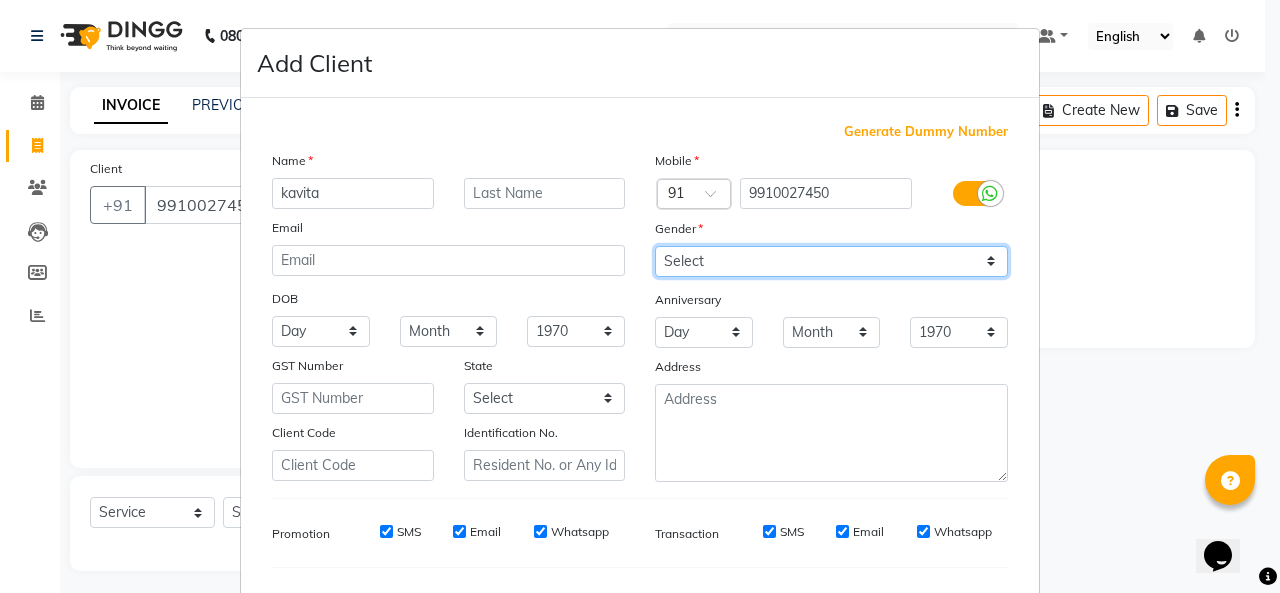 select on "[DEMOGRAPHIC_DATA]" 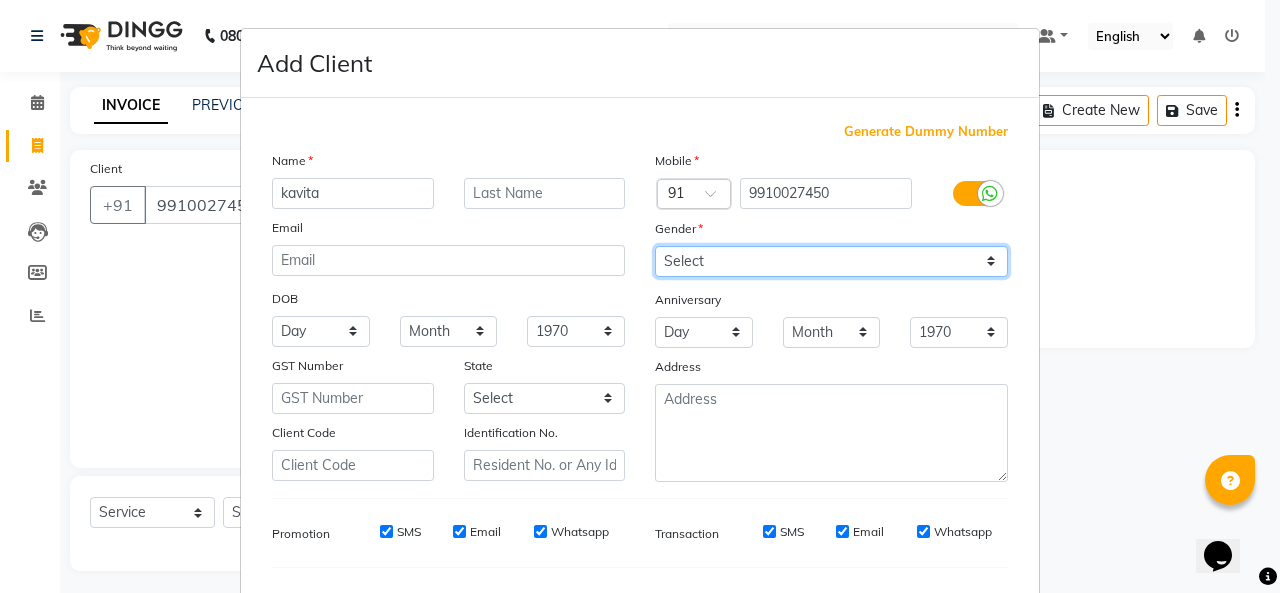 click on "Select [DEMOGRAPHIC_DATA] [DEMOGRAPHIC_DATA] Other Prefer Not To Say" at bounding box center [831, 261] 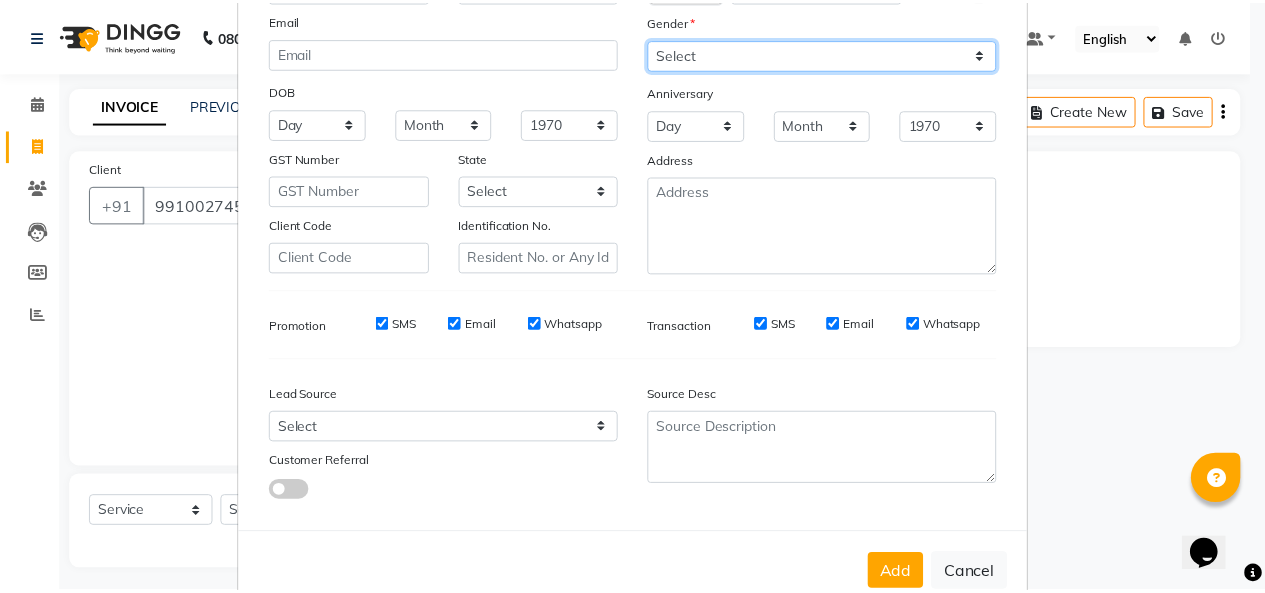 scroll, scrollTop: 232, scrollLeft: 0, axis: vertical 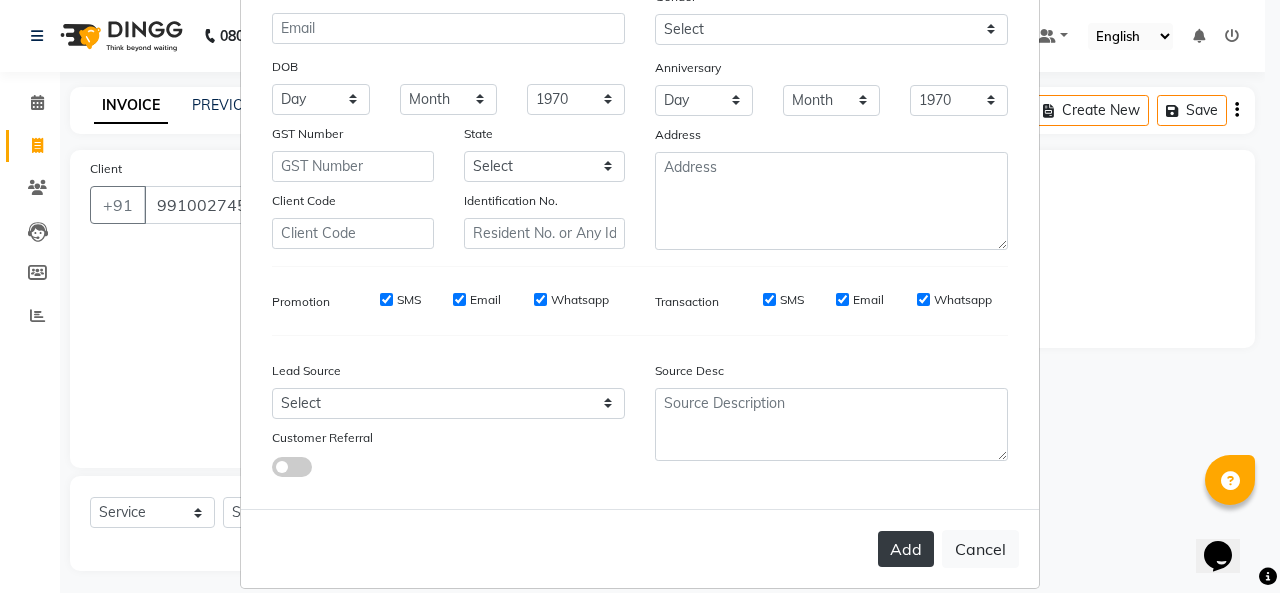 click on "Add" at bounding box center [906, 549] 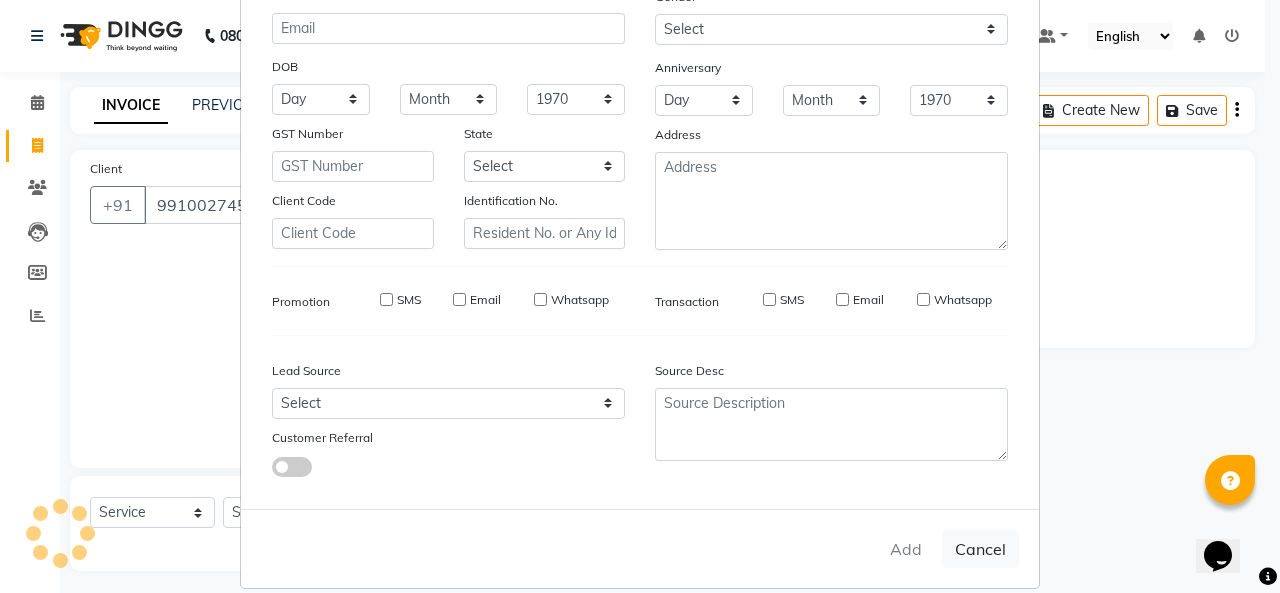 type 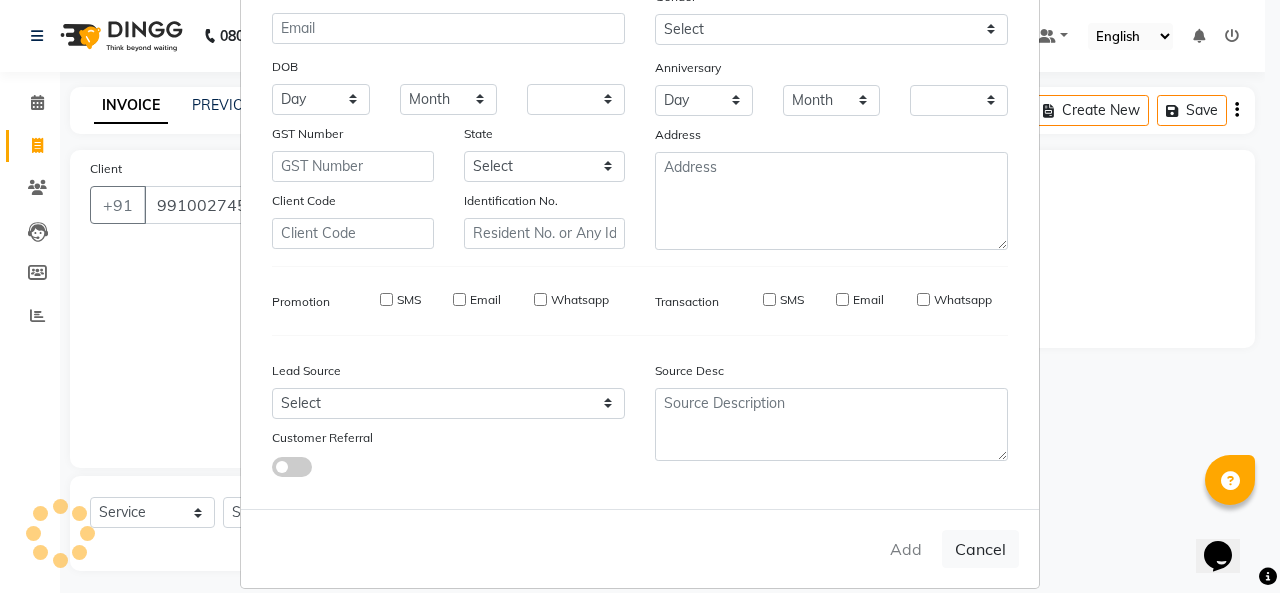 checkbox on "false" 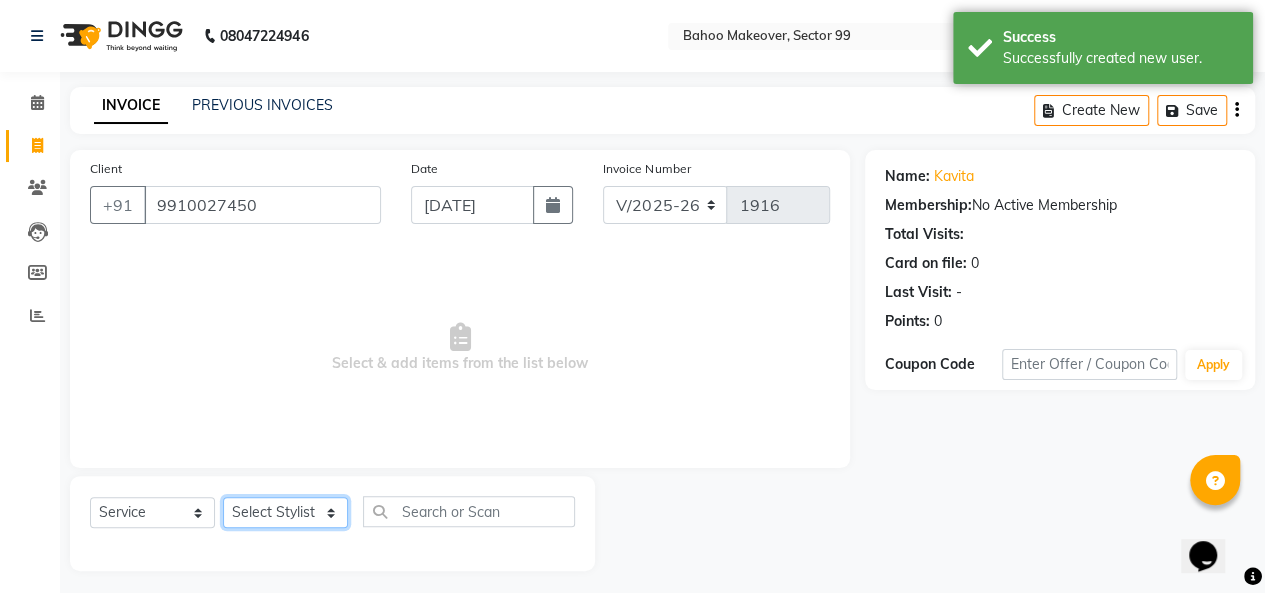 click on "Select Stylist Arjun [PERSON_NAME]  Bahoo Makeover Bahoo Makeover Salon [PERSON_NAME] [PERSON_NAME] [PERSON_NAME] [PERSON_NAME] [PERSON_NAME] [PERSON_NAME]  [PERSON_NAME] Vikas" 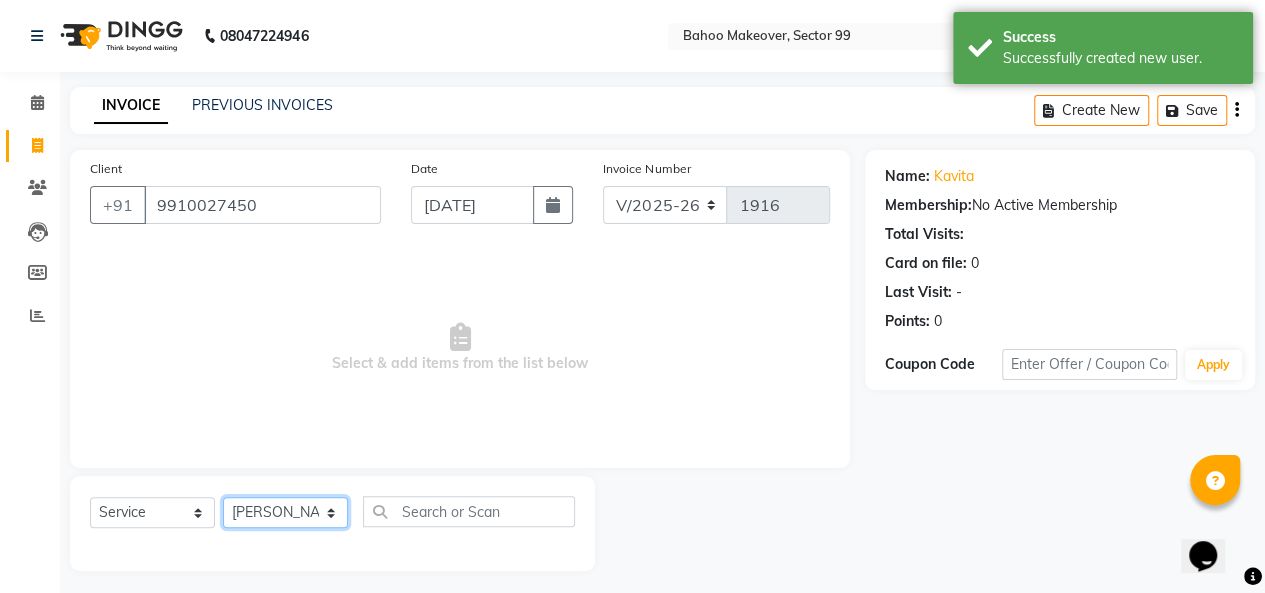 click on "Select Stylist Arjun [PERSON_NAME]  Bahoo Makeover Bahoo Makeover Salon [PERSON_NAME] [PERSON_NAME] [PERSON_NAME] [PERSON_NAME] [PERSON_NAME] [PERSON_NAME]  [PERSON_NAME] Vikas" 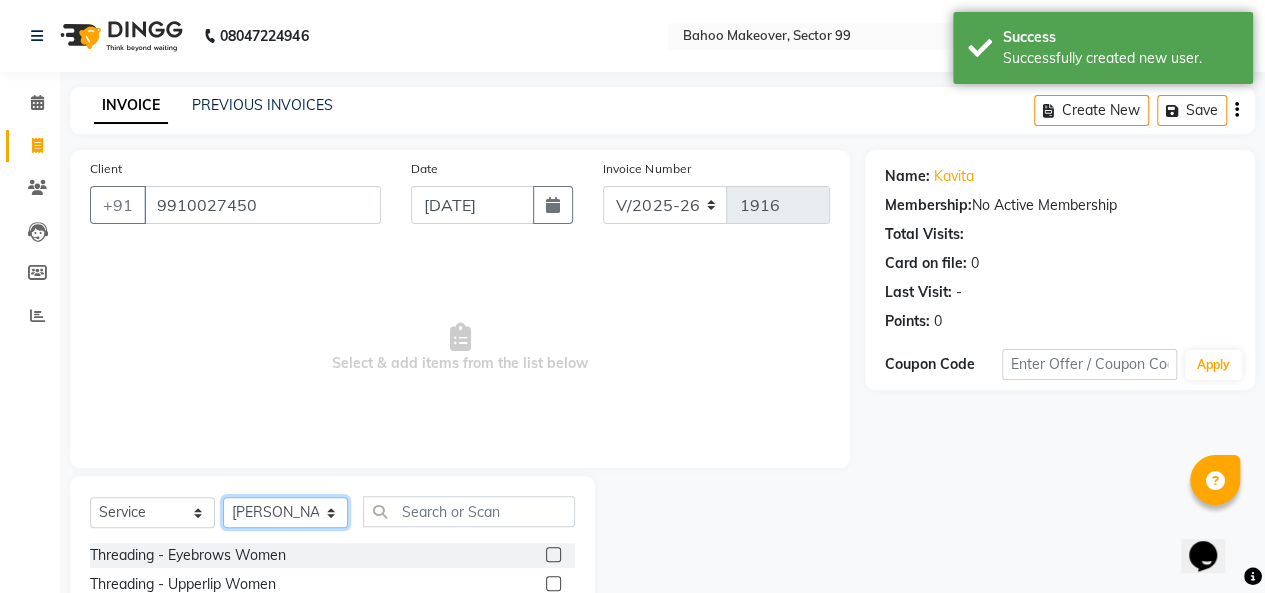 scroll, scrollTop: 207, scrollLeft: 0, axis: vertical 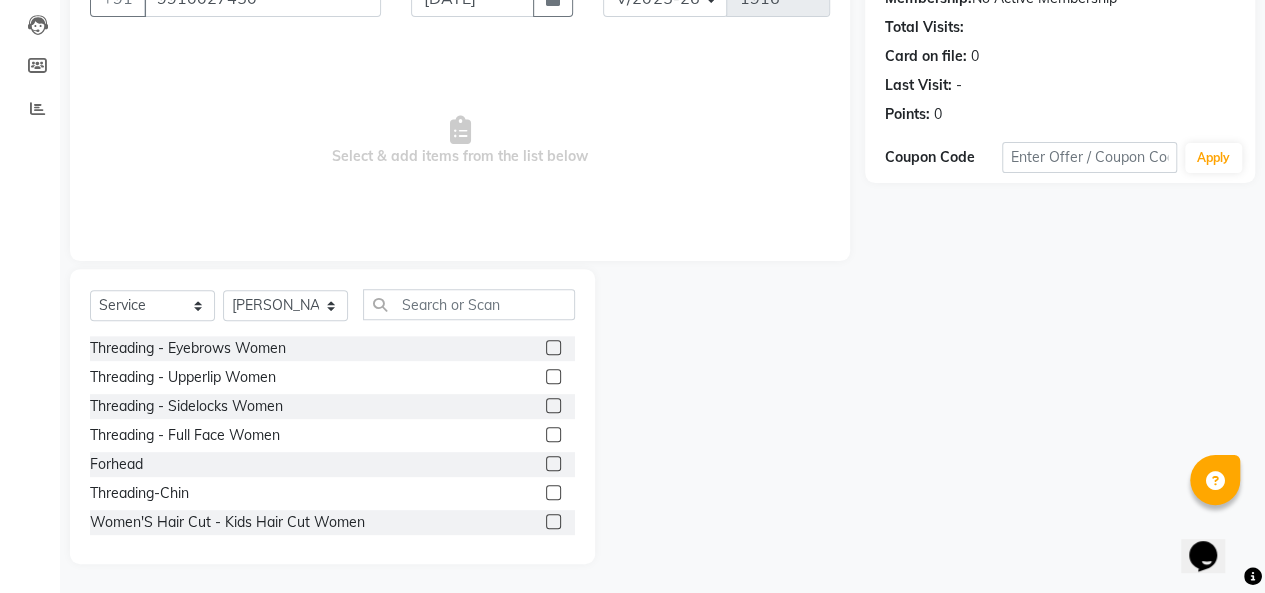 click 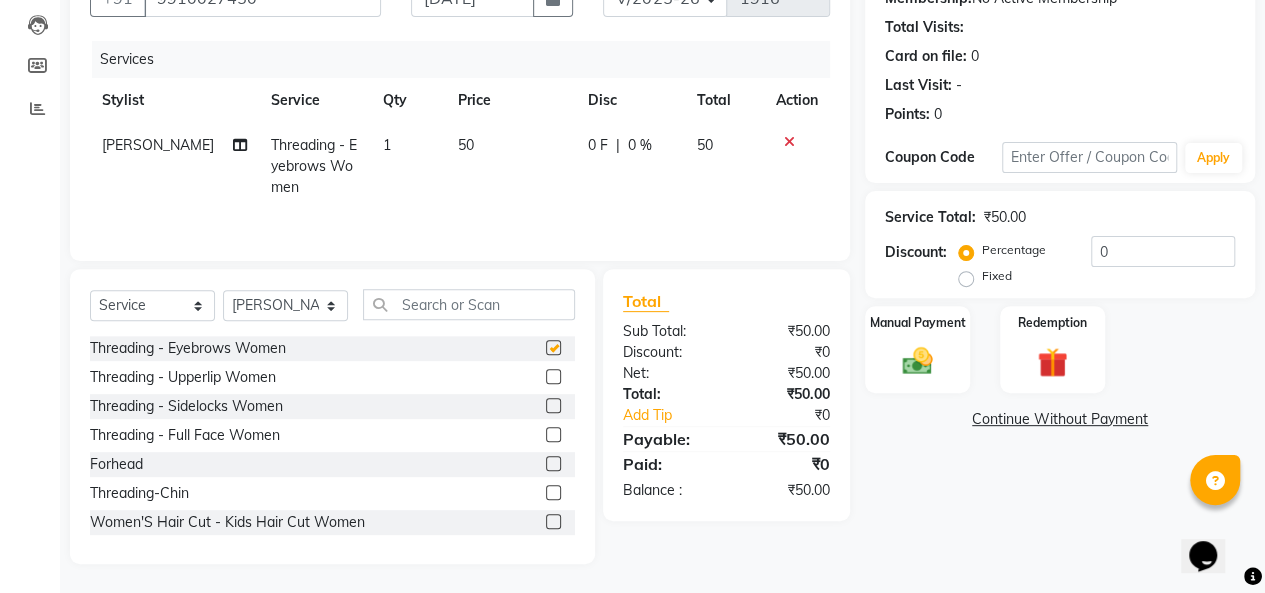 checkbox on "false" 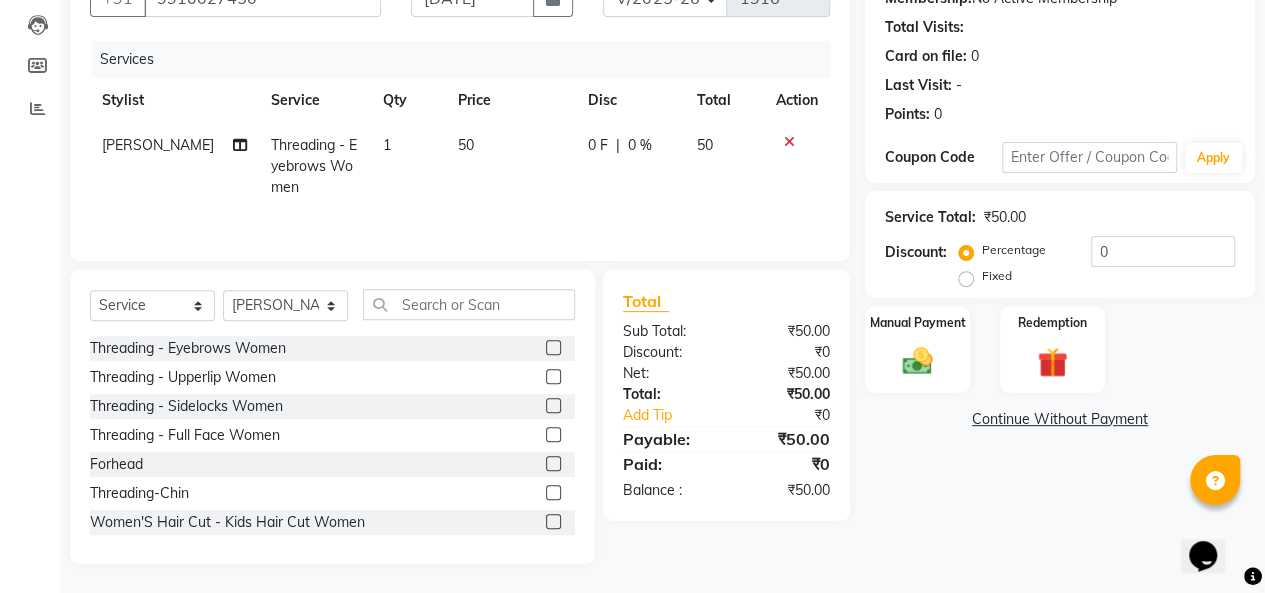 click 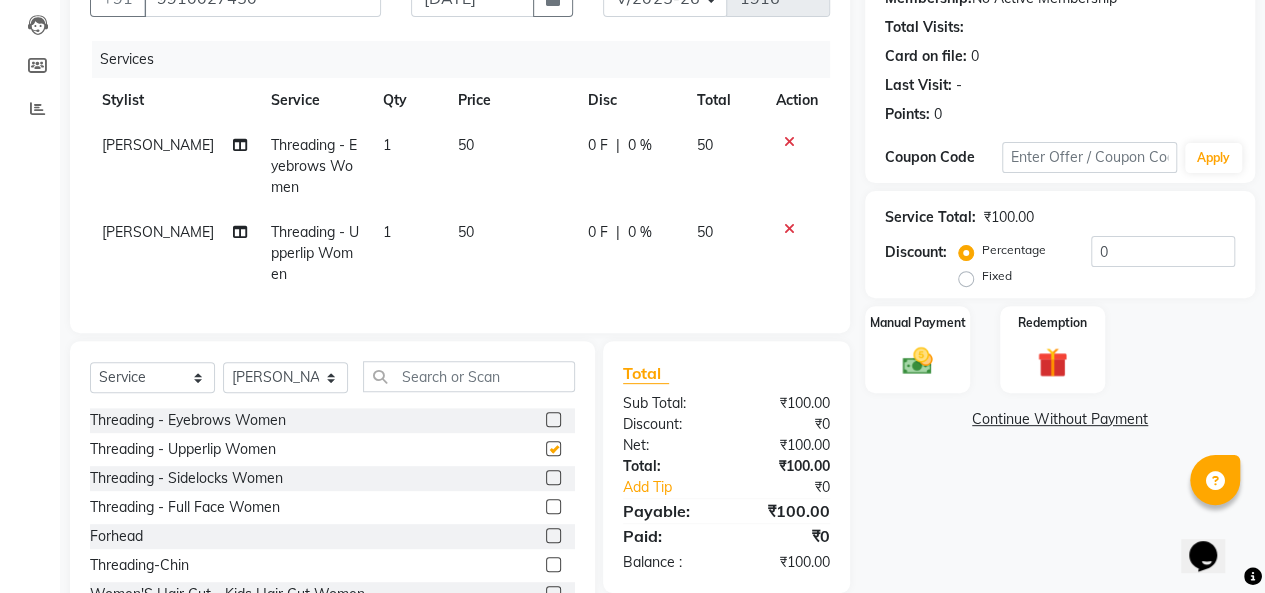 checkbox on "false" 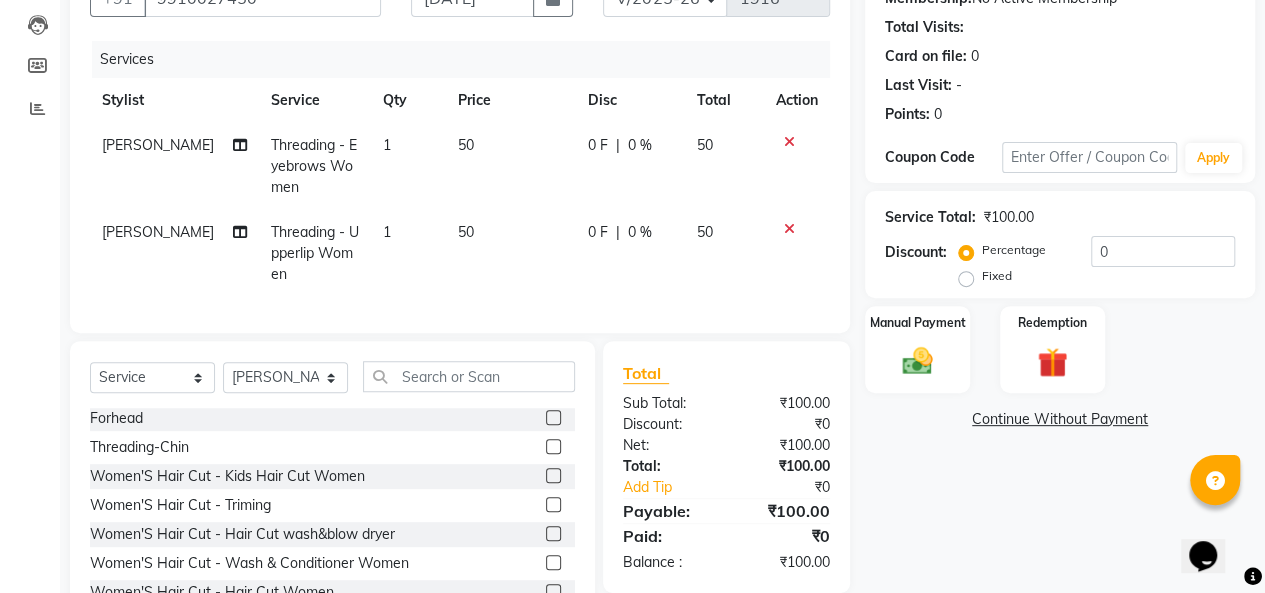 scroll, scrollTop: 117, scrollLeft: 0, axis: vertical 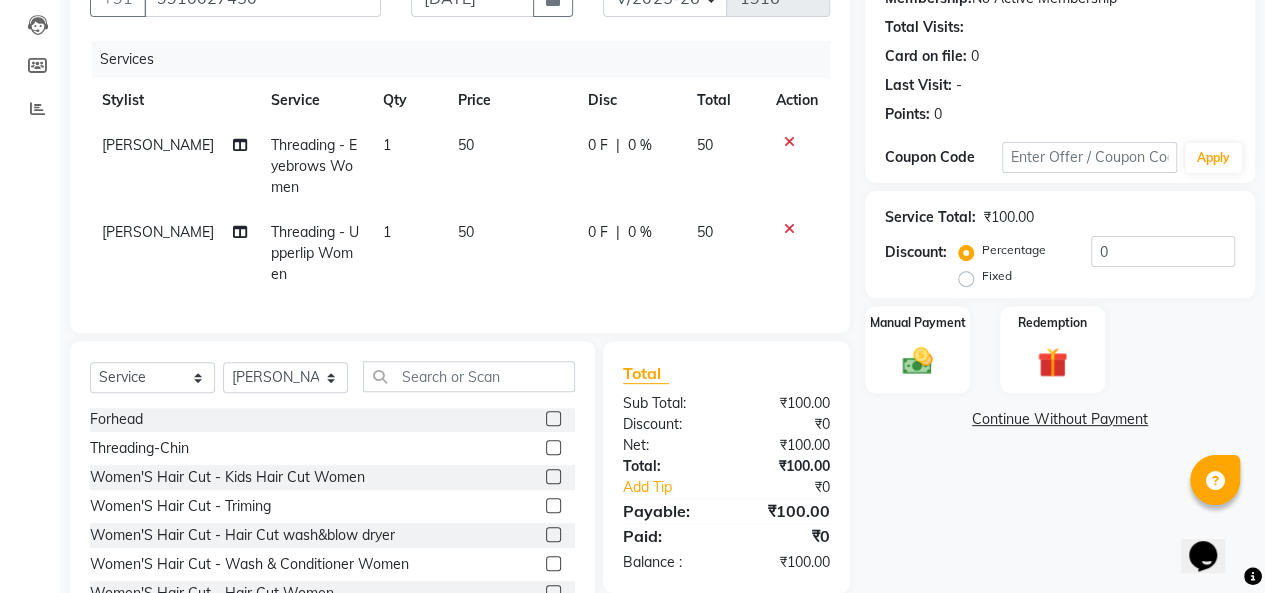 click 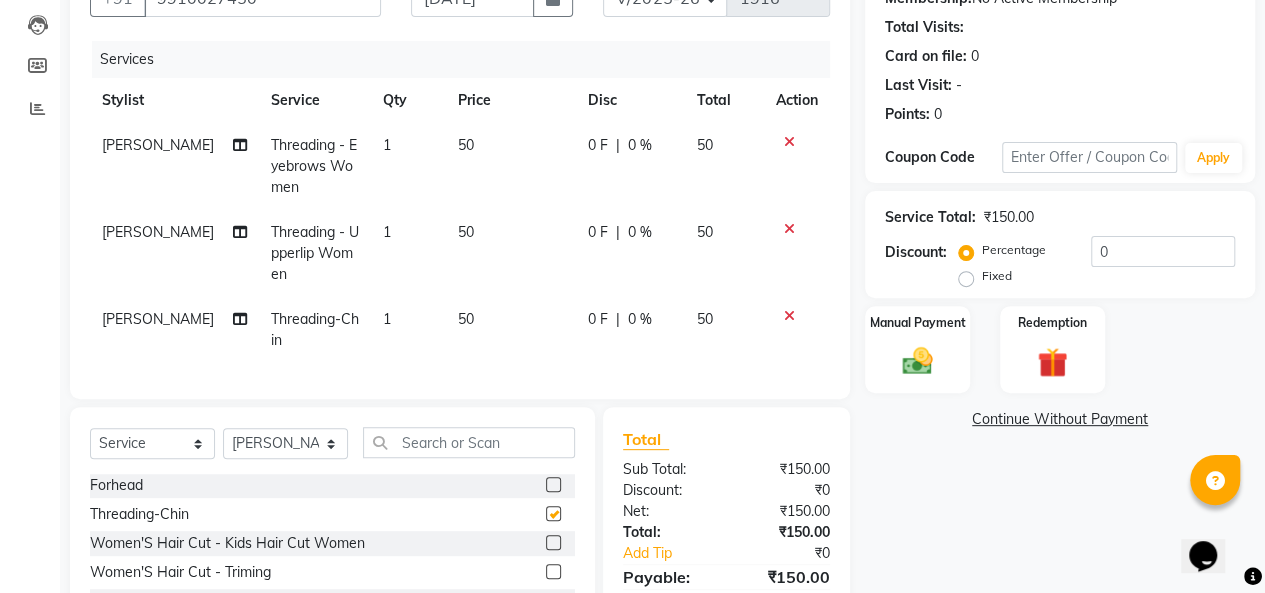checkbox on "false" 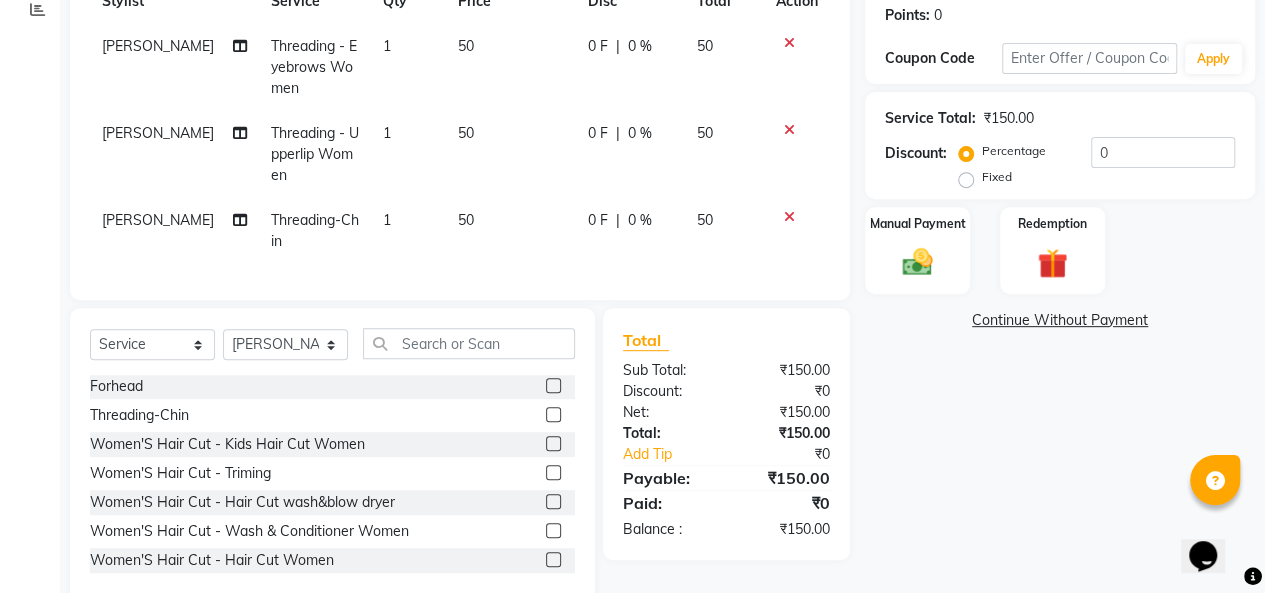 scroll, scrollTop: 354, scrollLeft: 0, axis: vertical 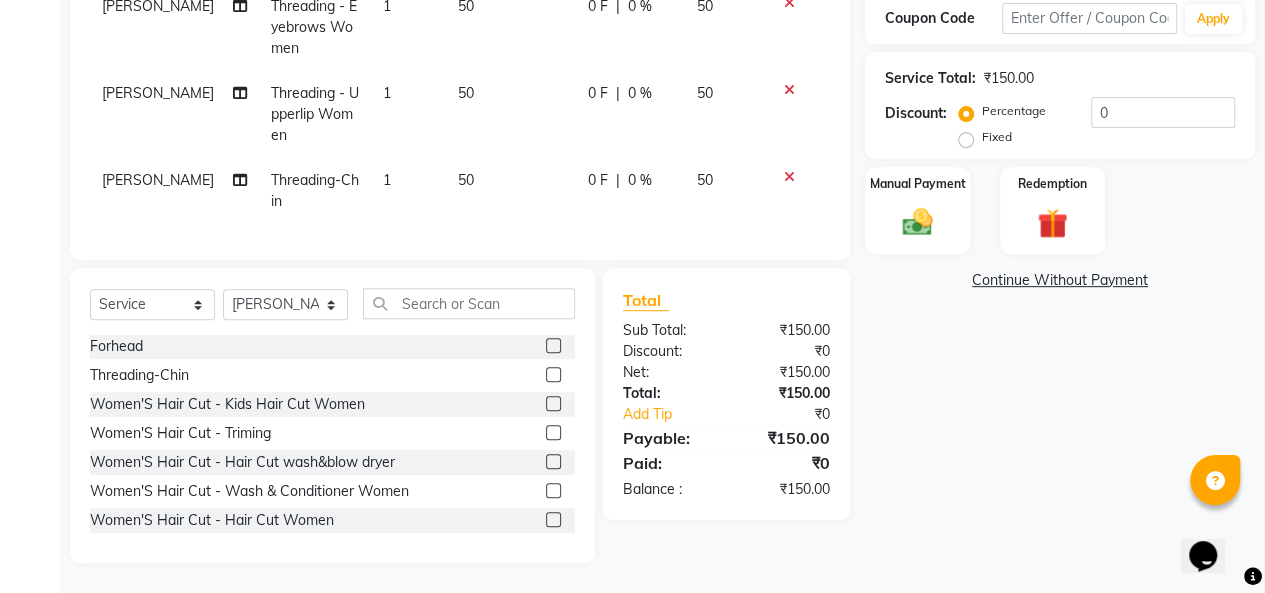 click 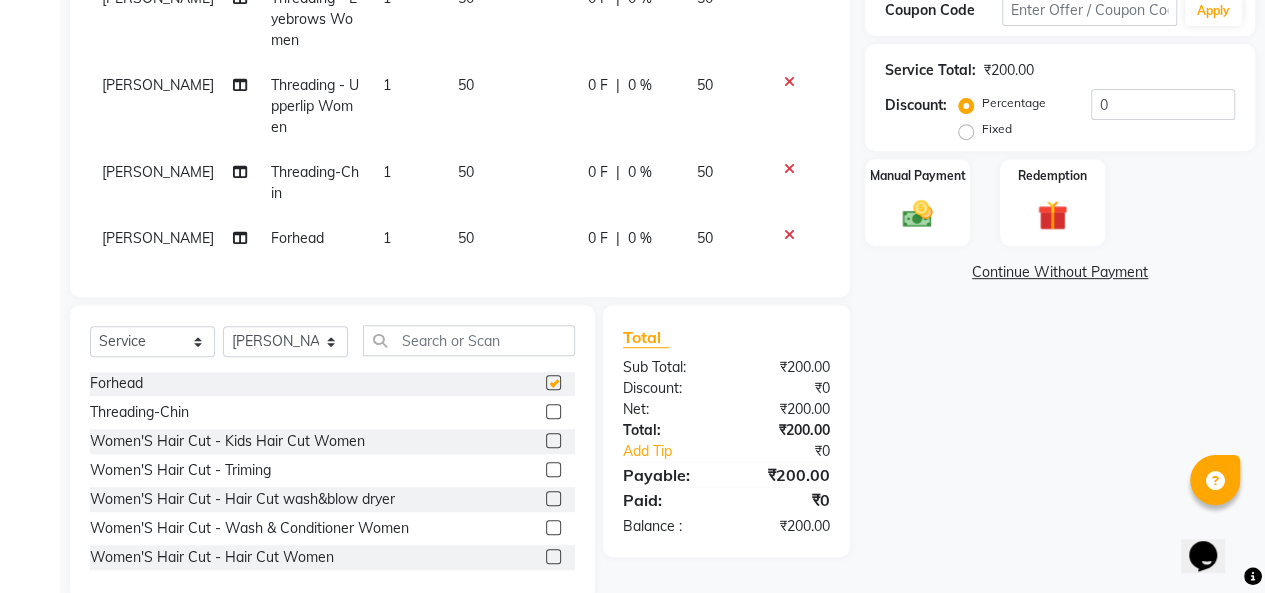 checkbox on "false" 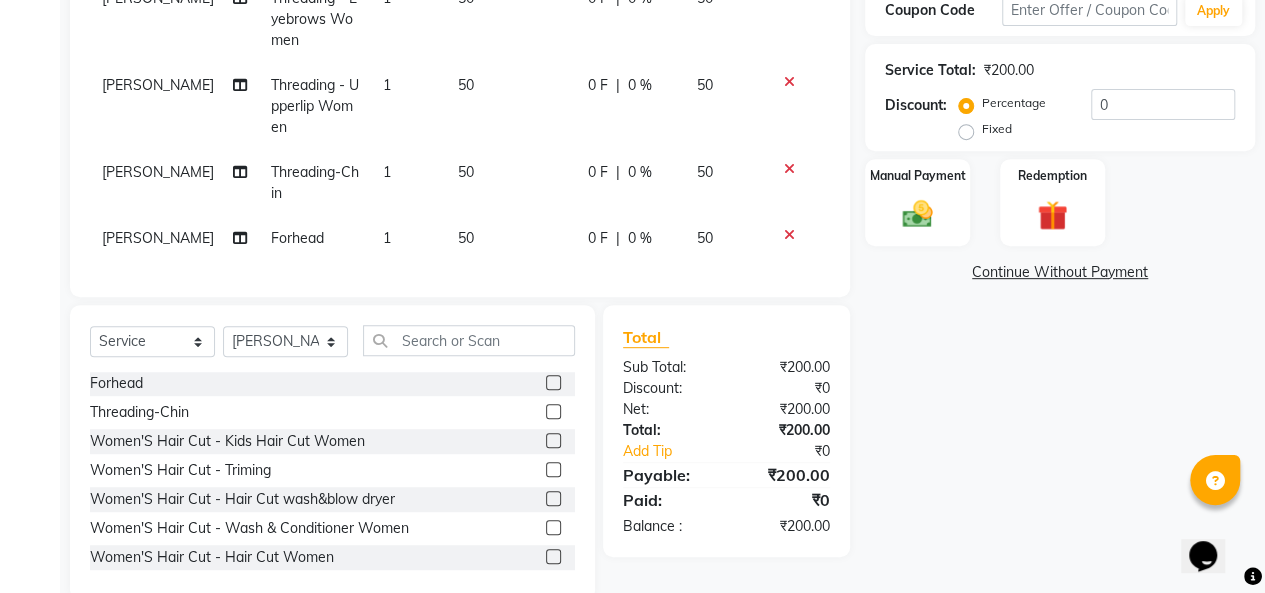 scroll, scrollTop: 405, scrollLeft: 0, axis: vertical 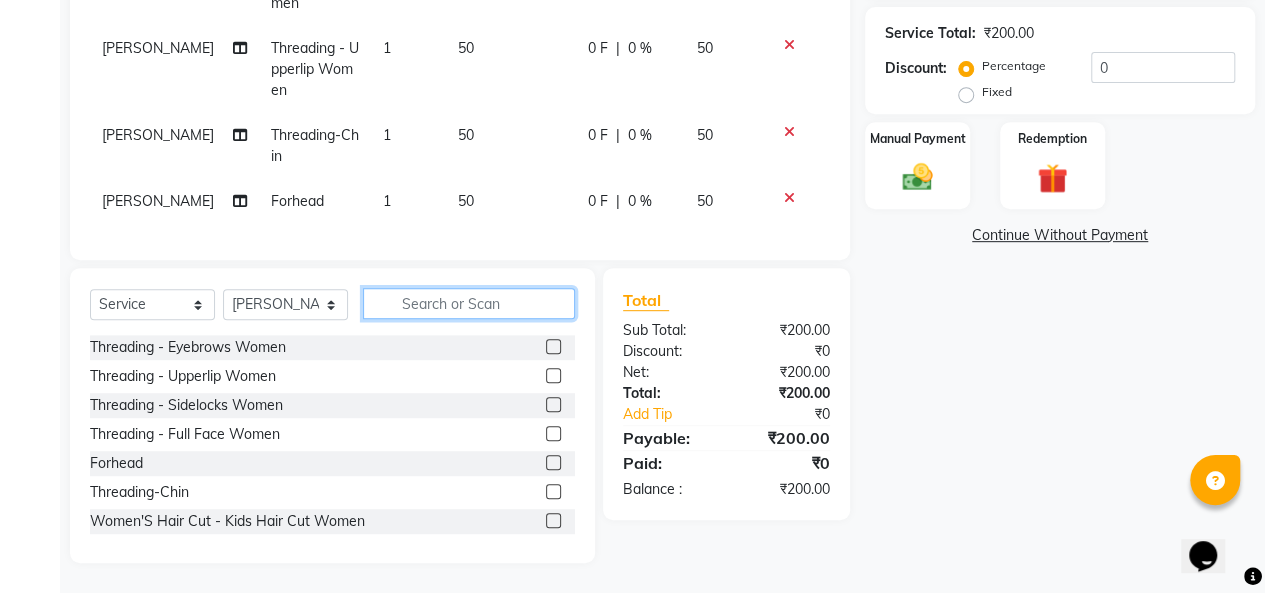 click 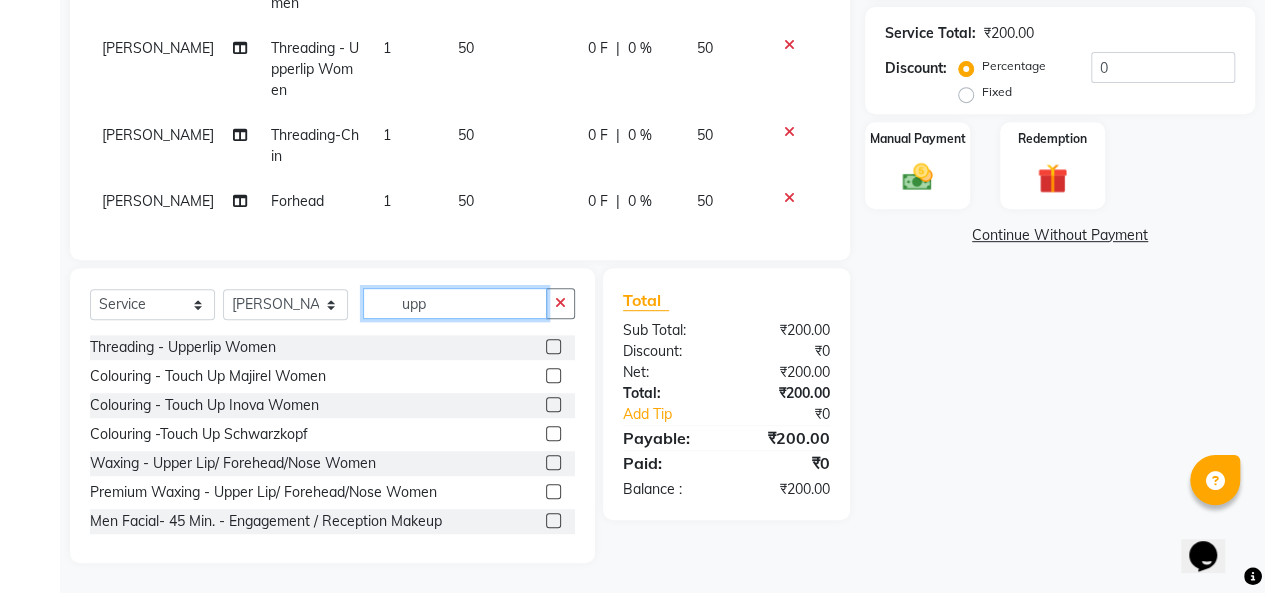 scroll, scrollTop: 362, scrollLeft: 0, axis: vertical 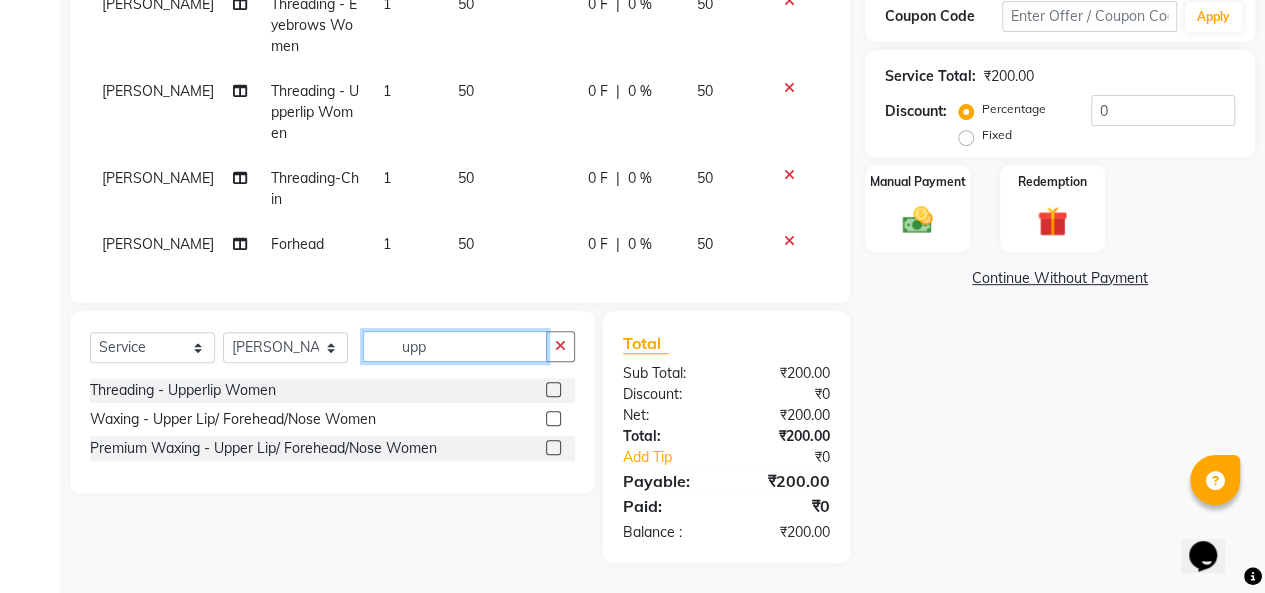 type on "upp" 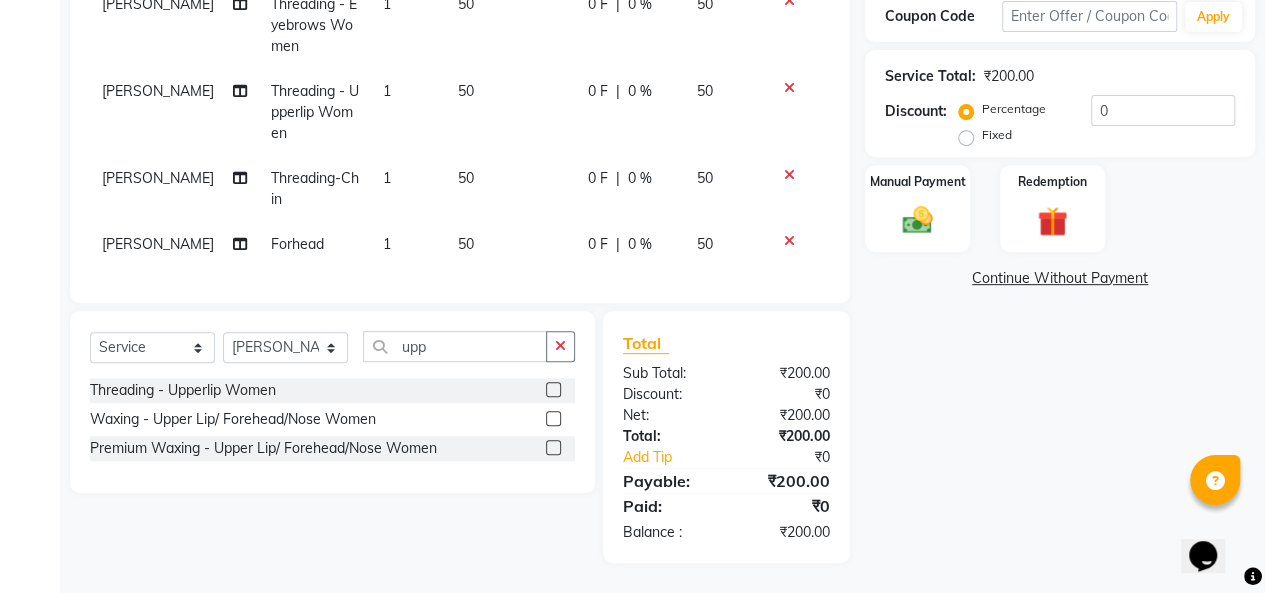 click 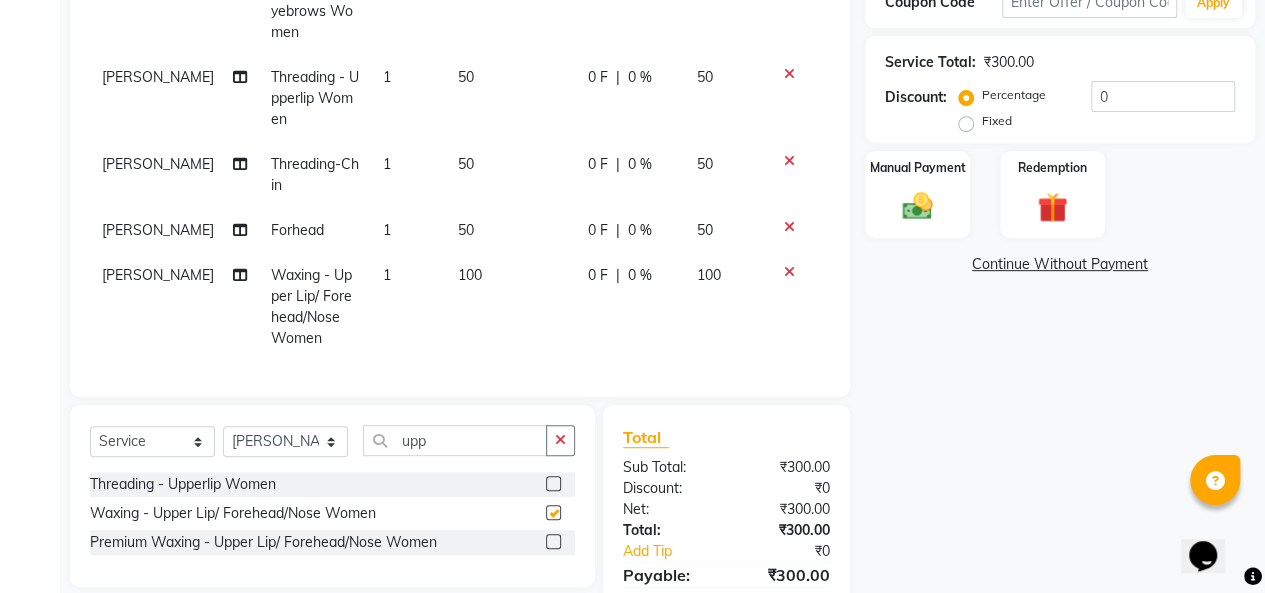 checkbox on "false" 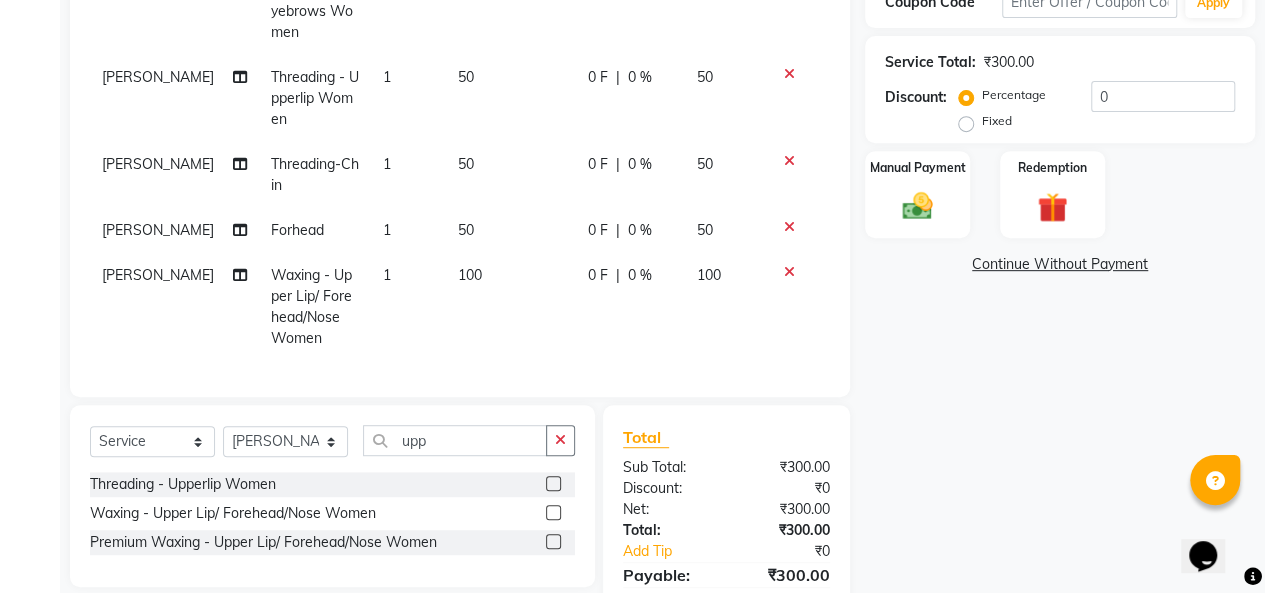 click 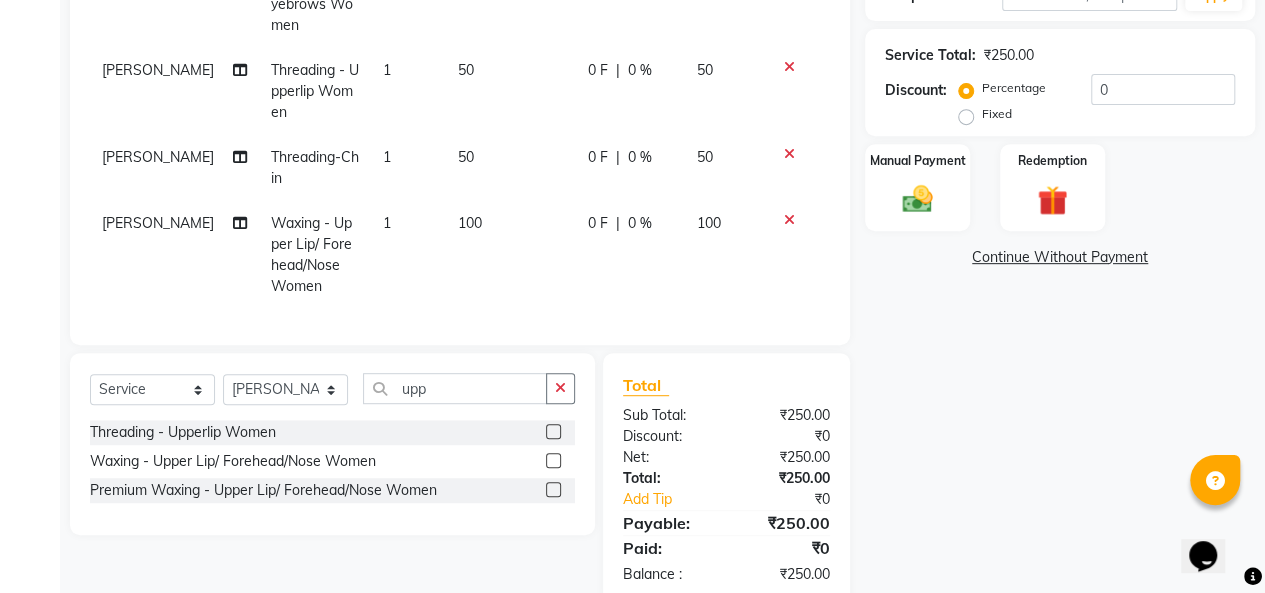 scroll, scrollTop: 409, scrollLeft: 0, axis: vertical 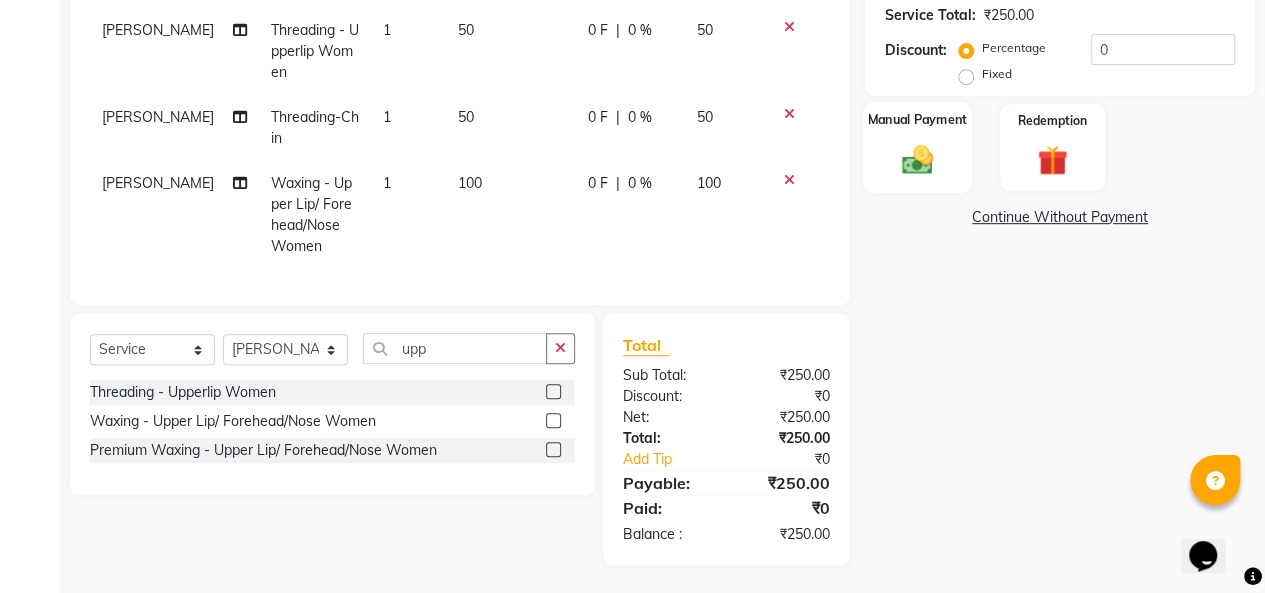 click on "Manual Payment" 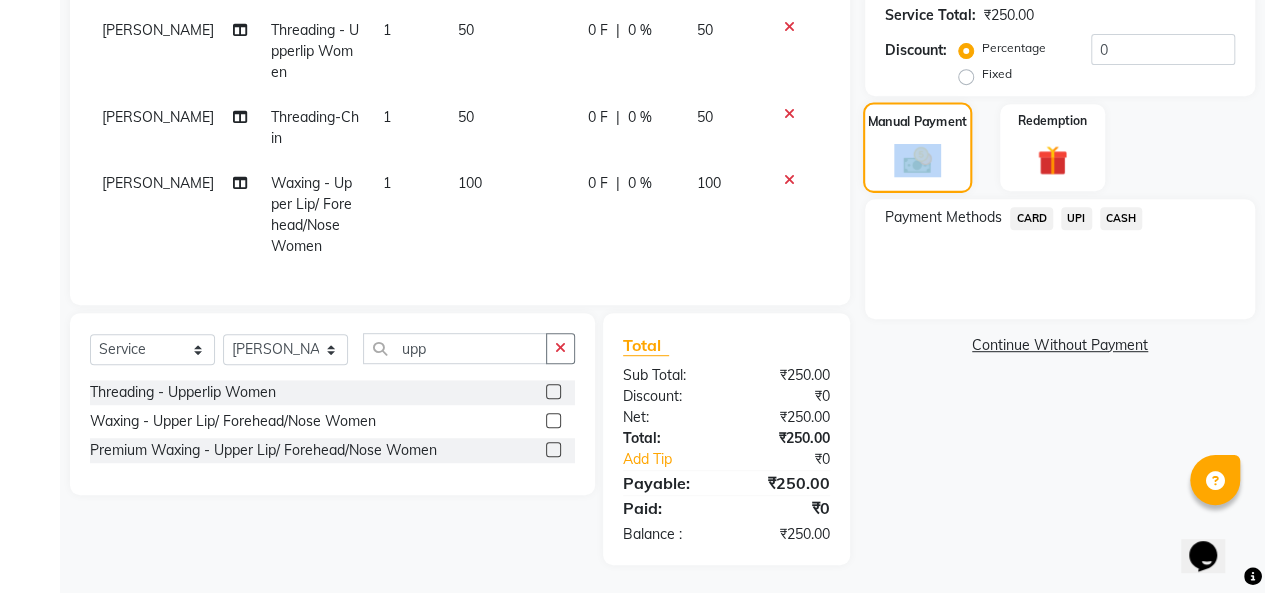 click on "Manual Payment" 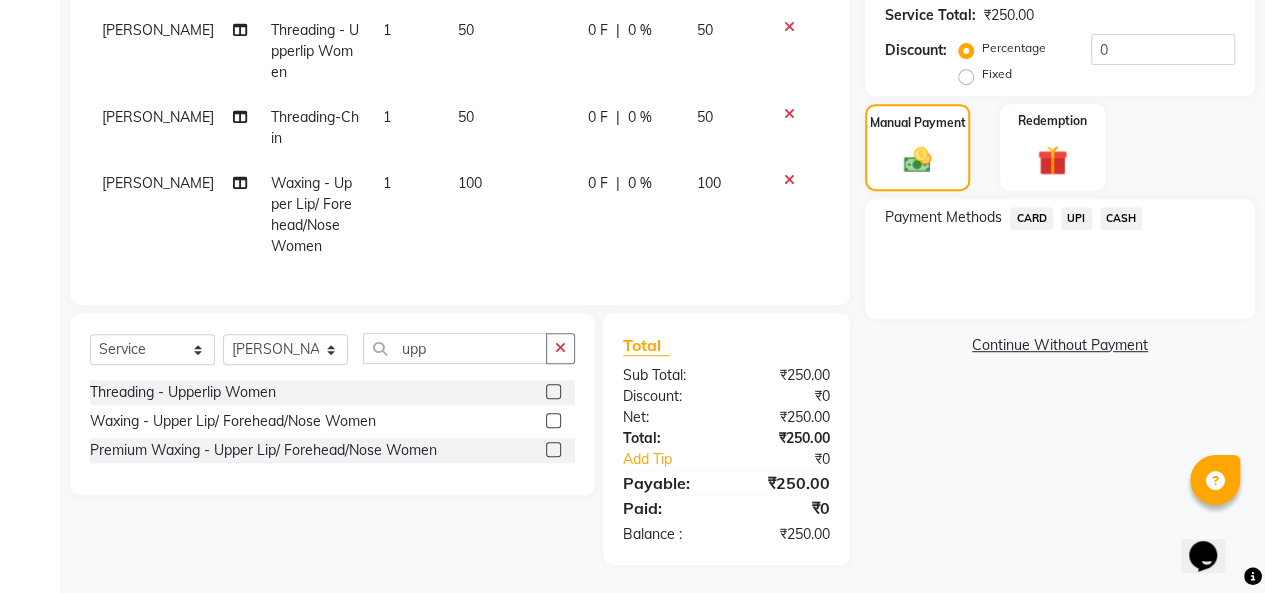 click on "UPI" 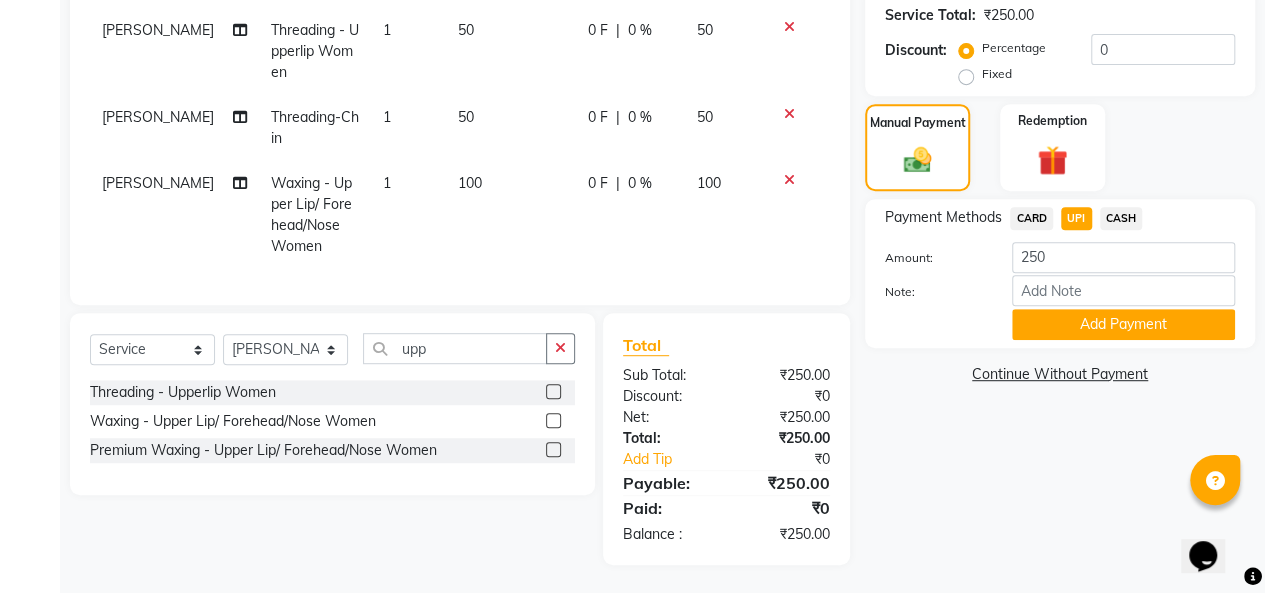 click on "Payment Methods  CARD   UPI   CASH  Amount: 250 Note: Add Payment" 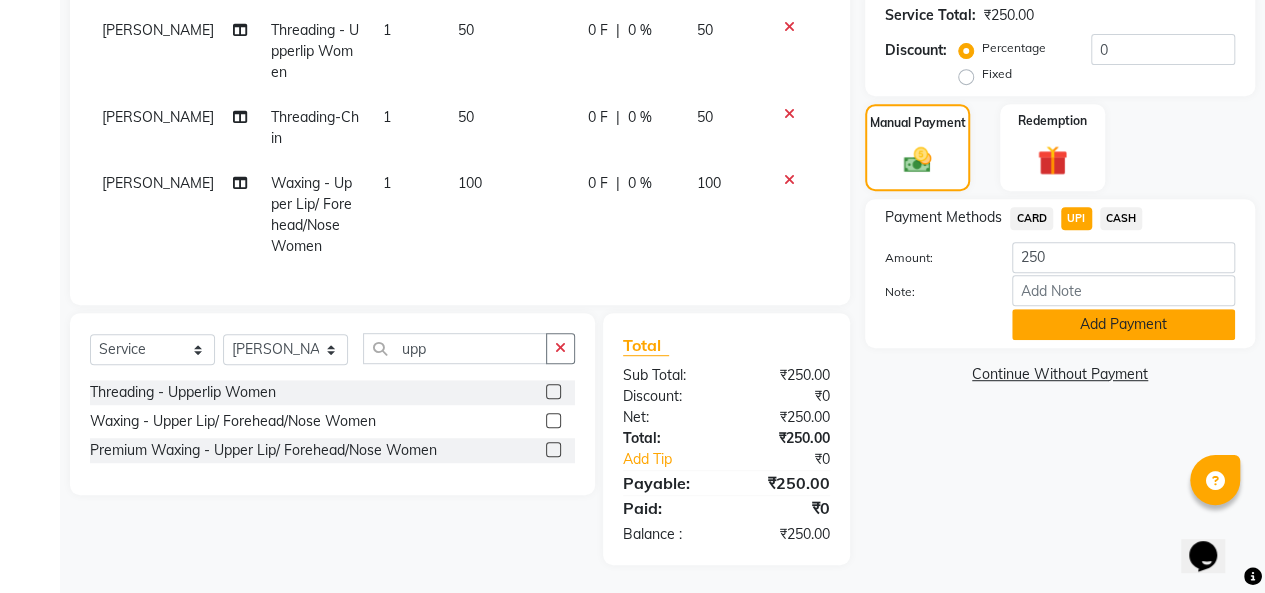 click on "Add Payment" 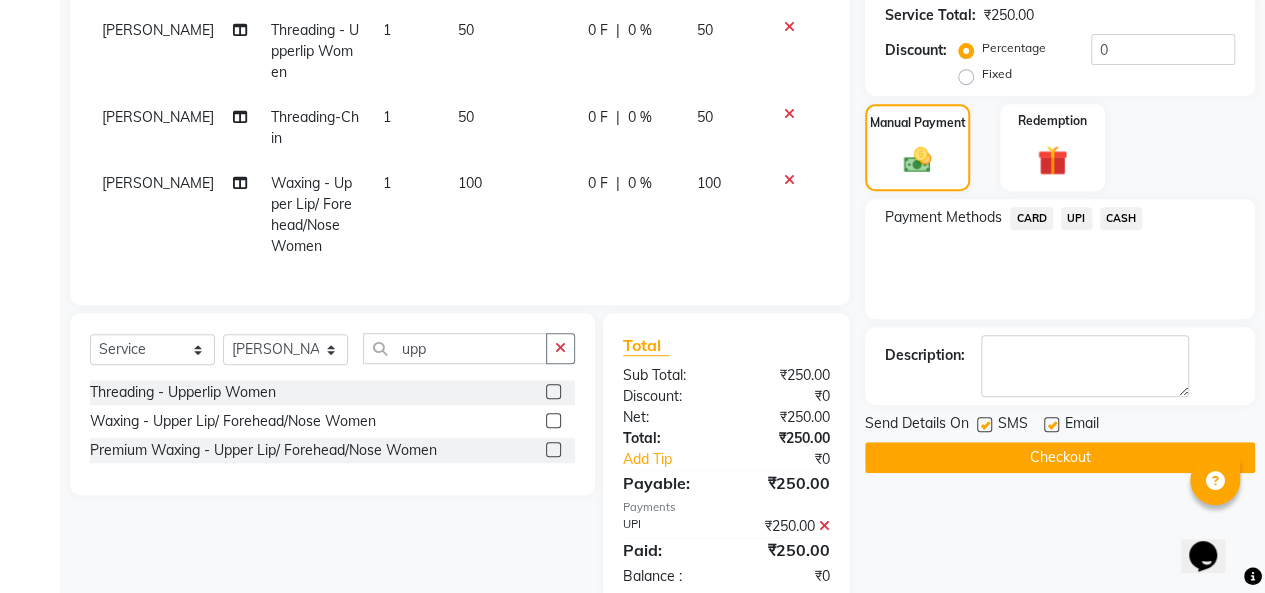 scroll, scrollTop: 451, scrollLeft: 0, axis: vertical 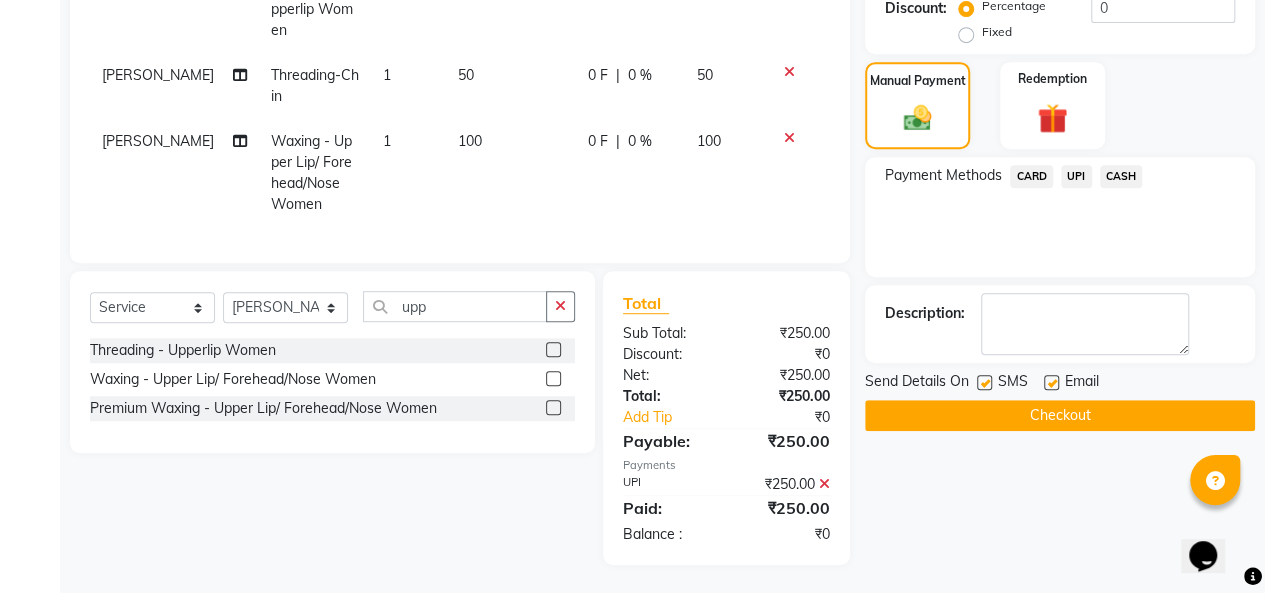click on "Checkout" 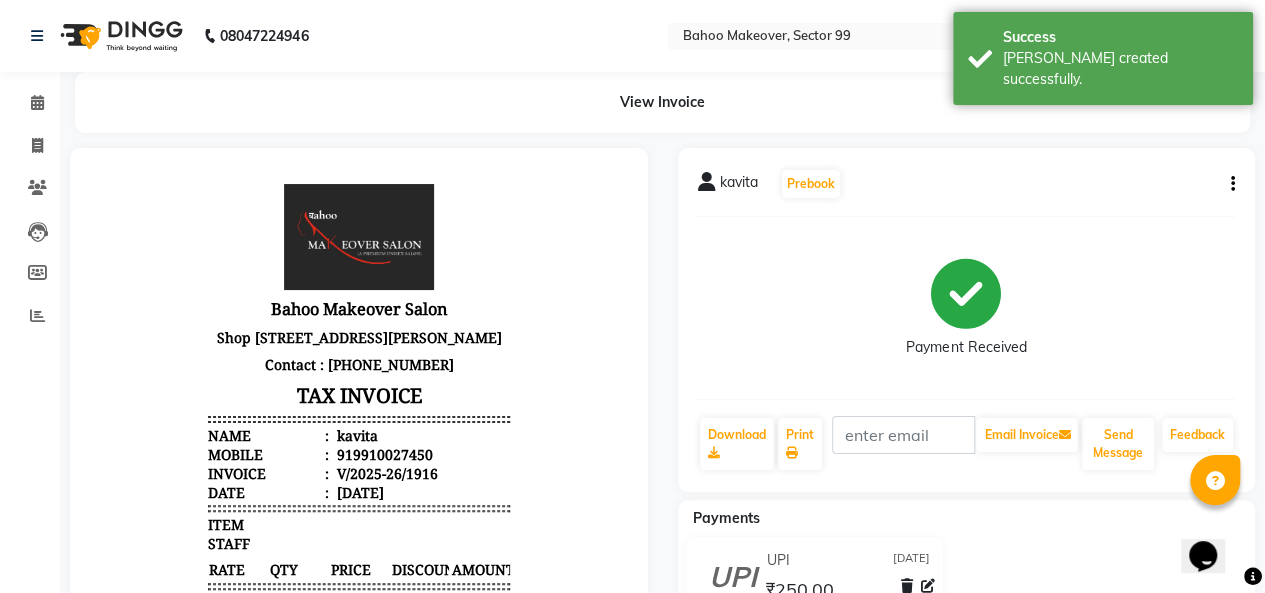 scroll, scrollTop: 0, scrollLeft: 0, axis: both 